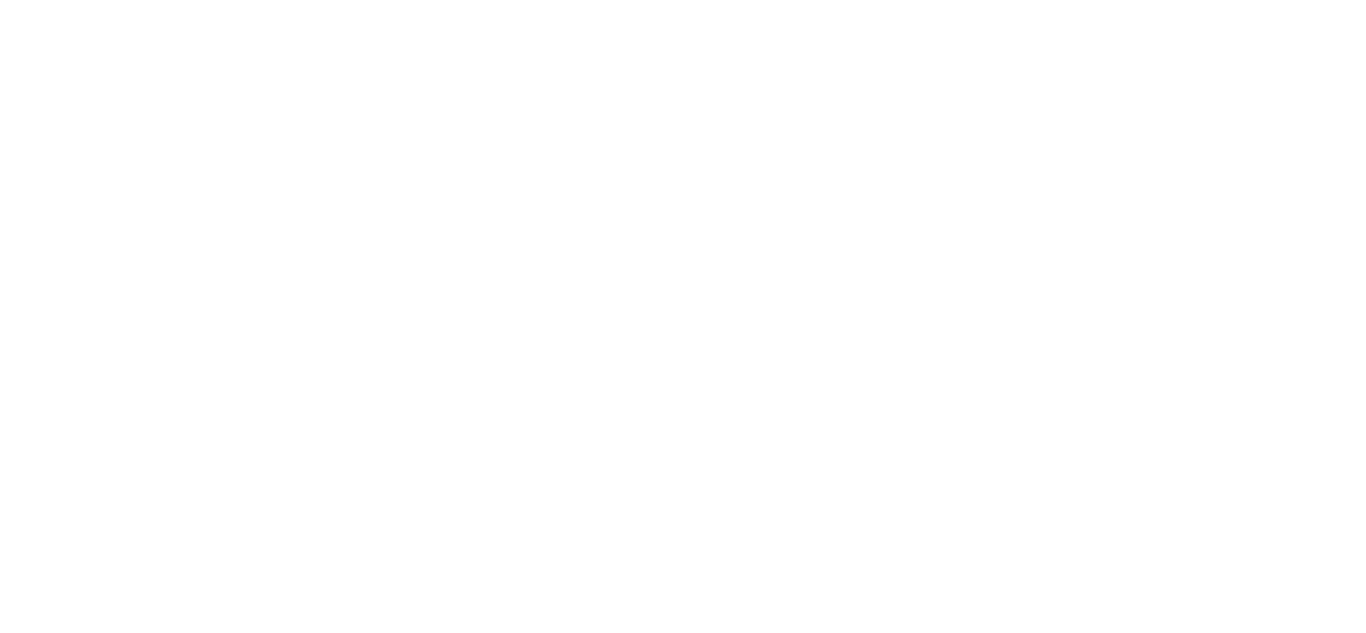 scroll, scrollTop: 0, scrollLeft: 0, axis: both 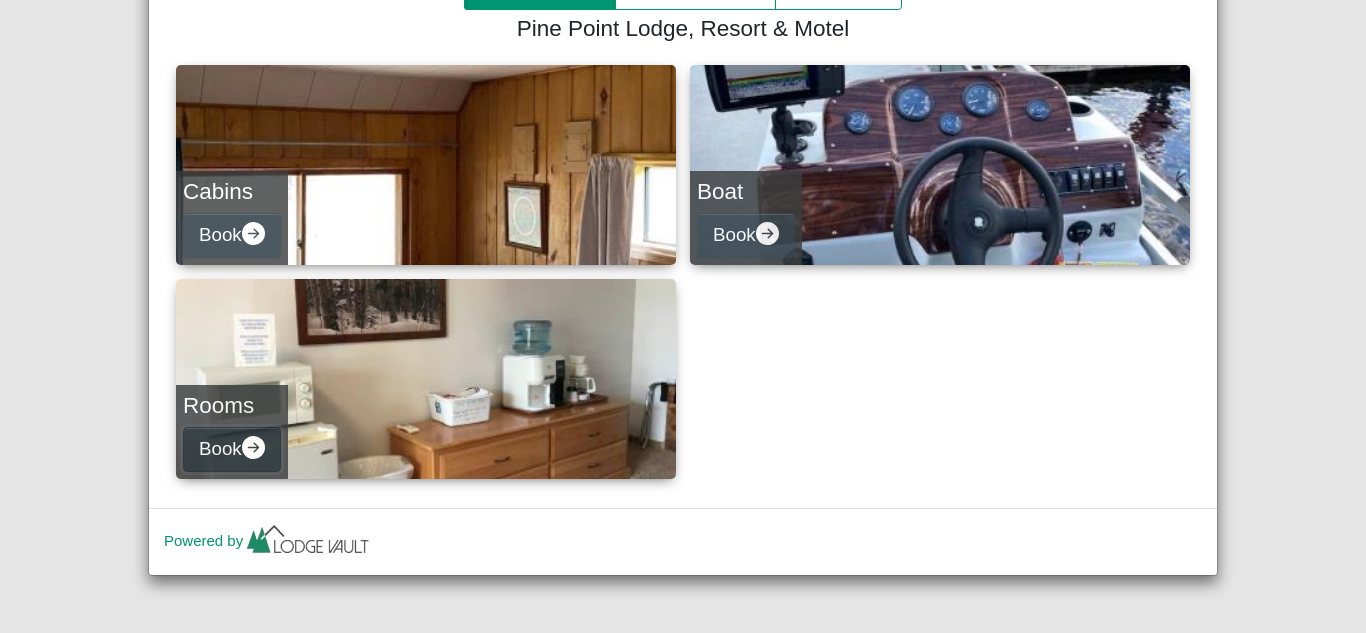 click 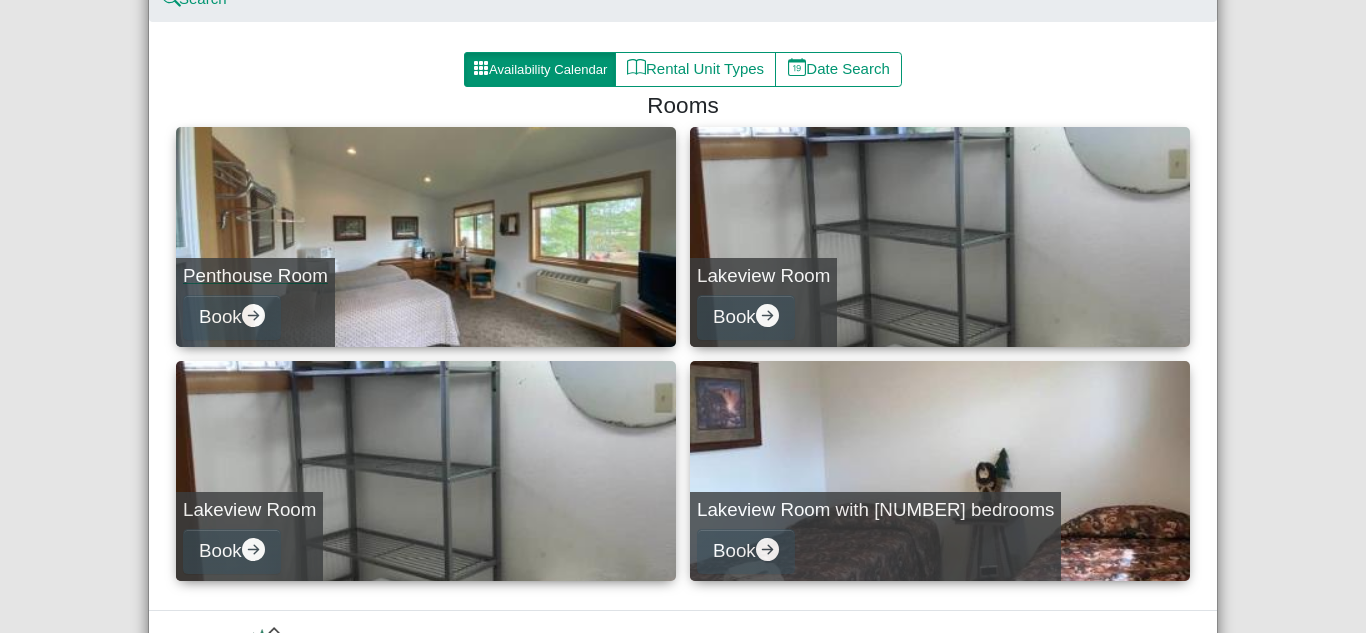 scroll, scrollTop: 200, scrollLeft: 0, axis: vertical 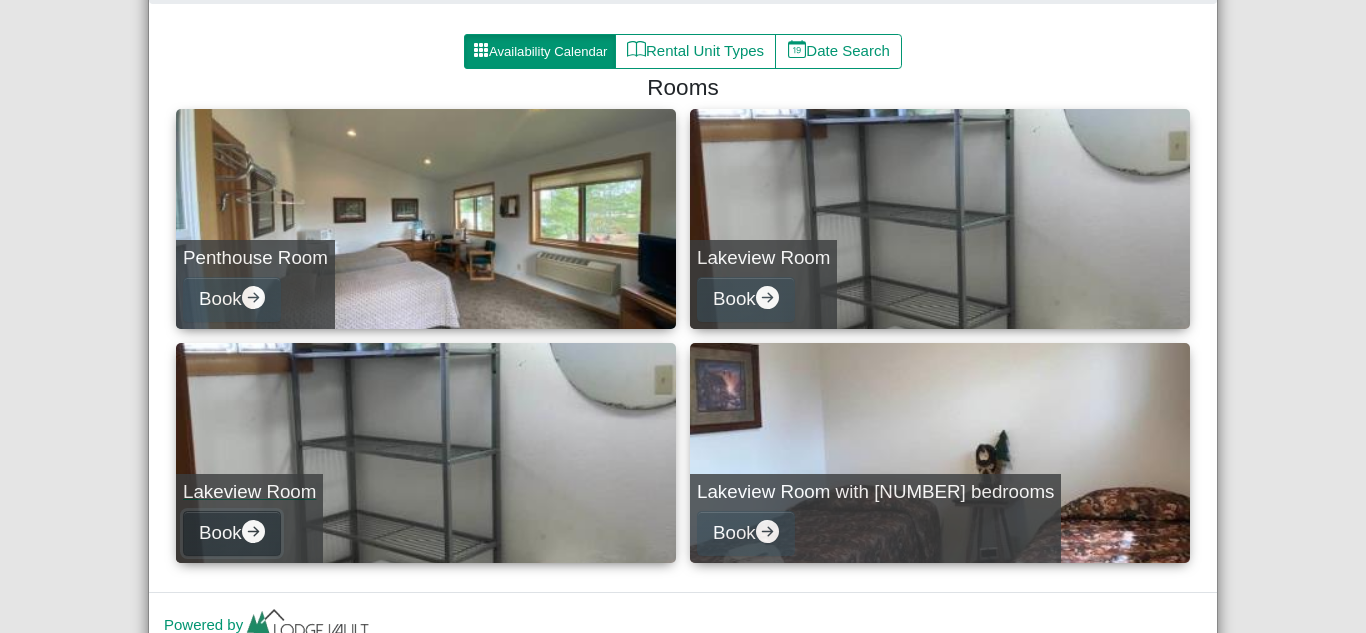 click 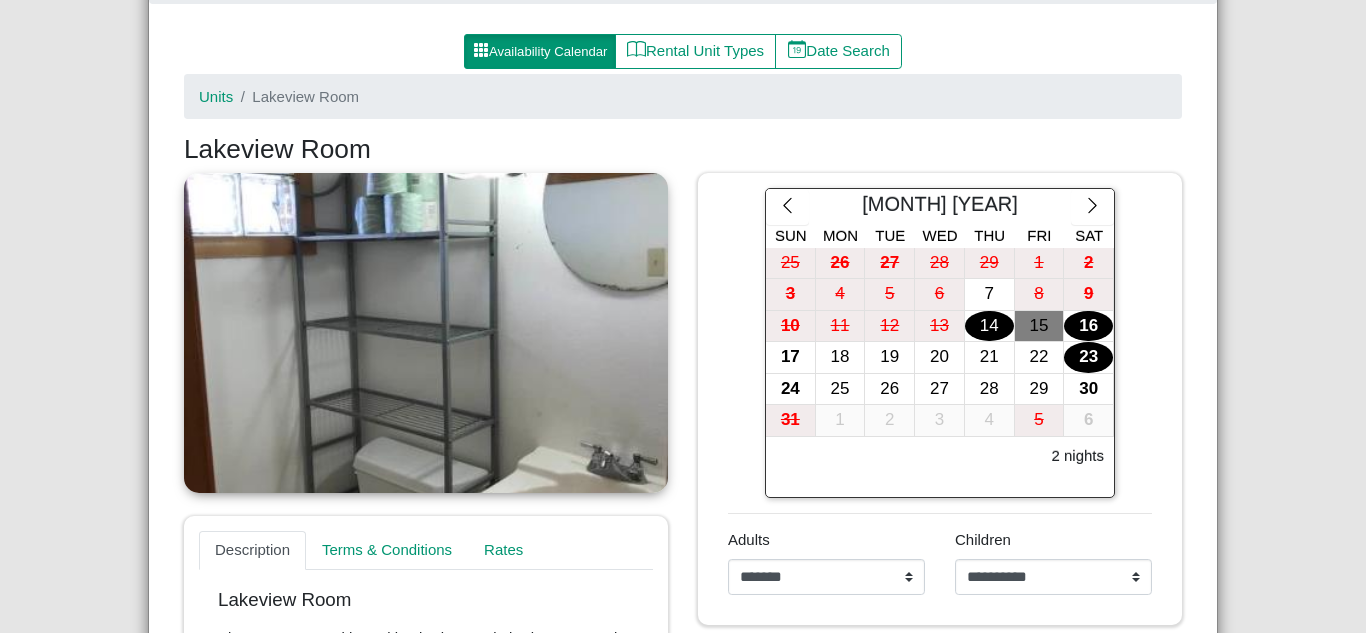 click on "23" at bounding box center [1088, 357] 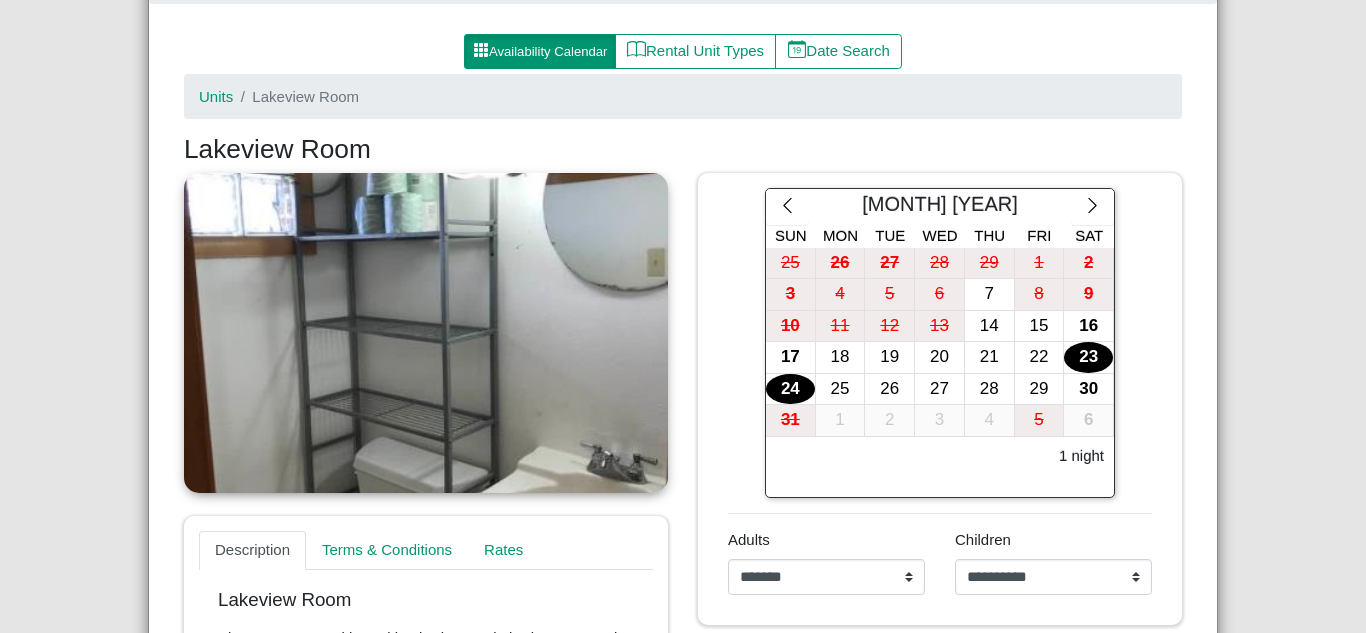 click on "24" at bounding box center (790, 389) 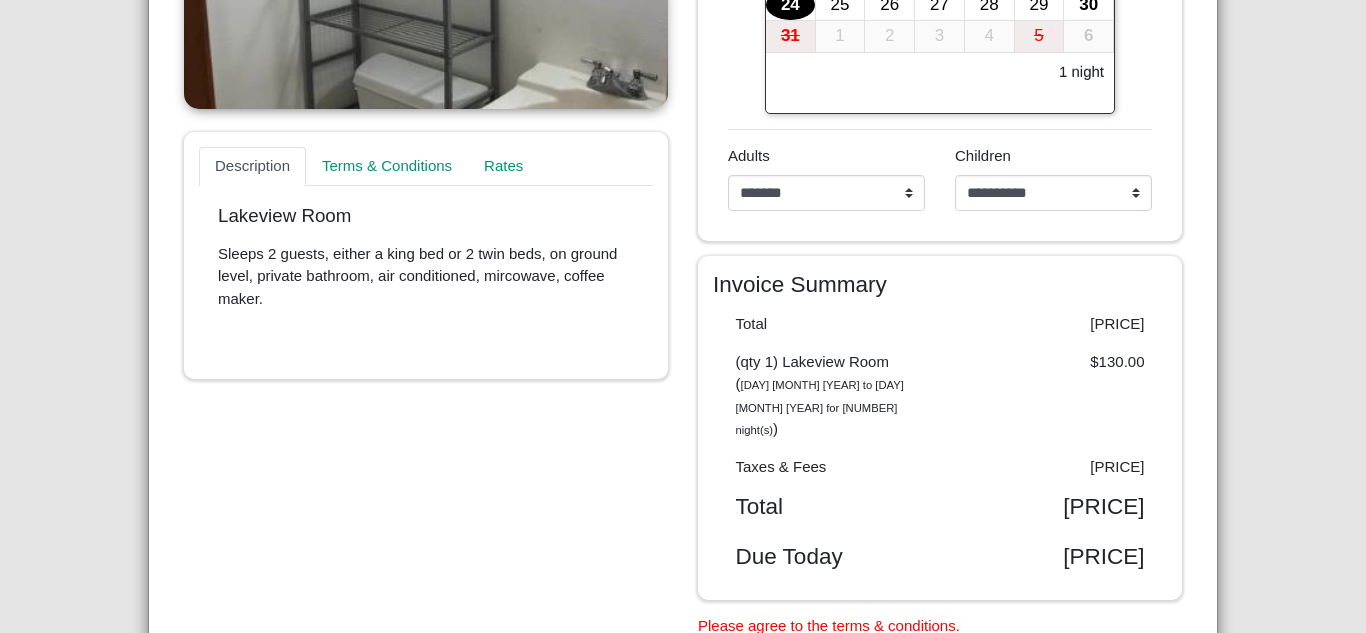 scroll, scrollTop: 600, scrollLeft: 0, axis: vertical 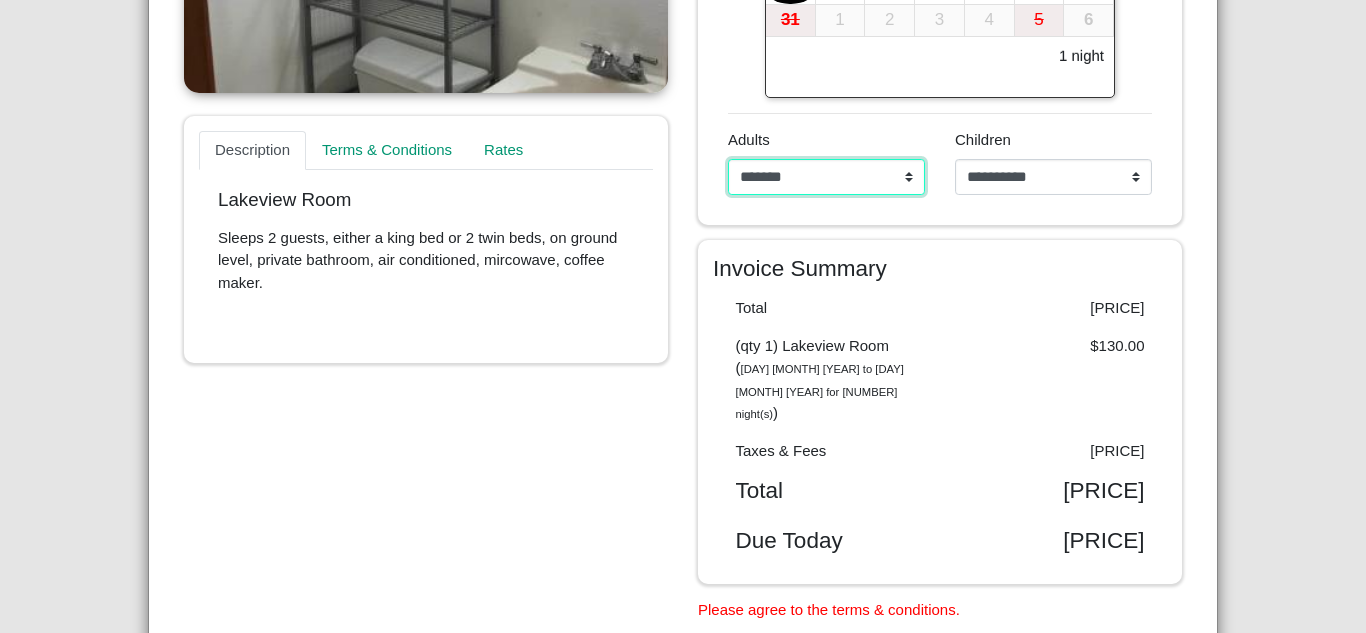 click on "**********" at bounding box center (826, 177) 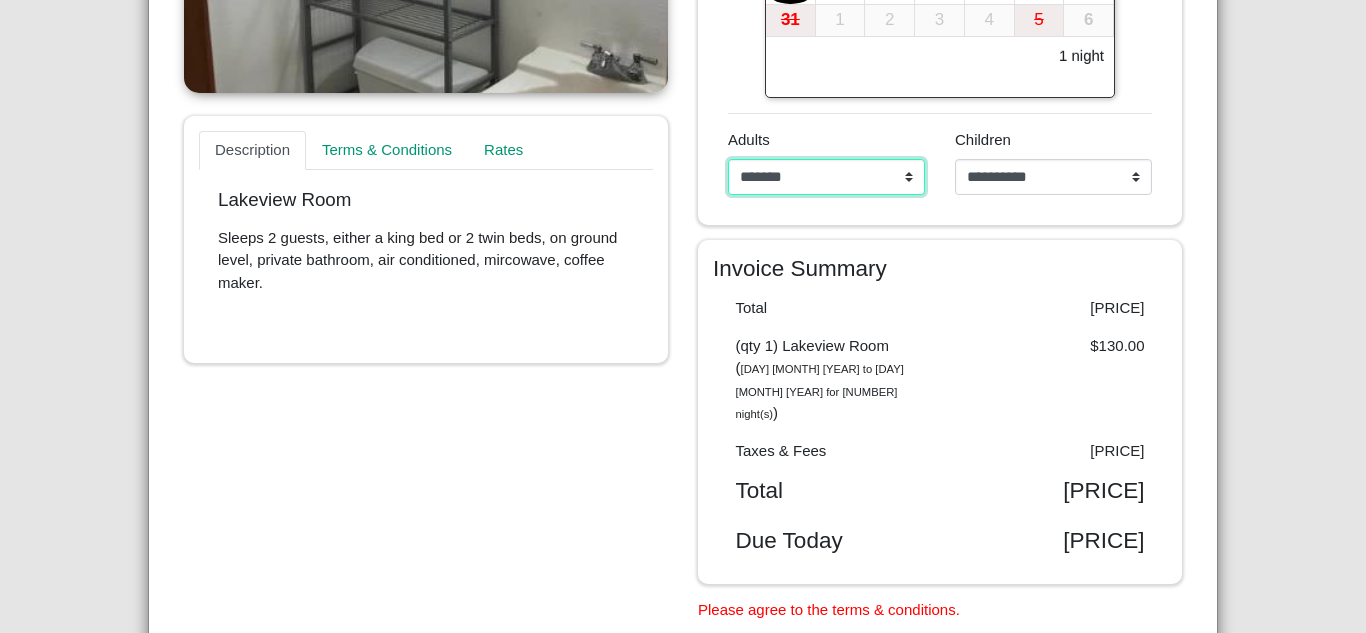 click on "**********" at bounding box center [826, 177] 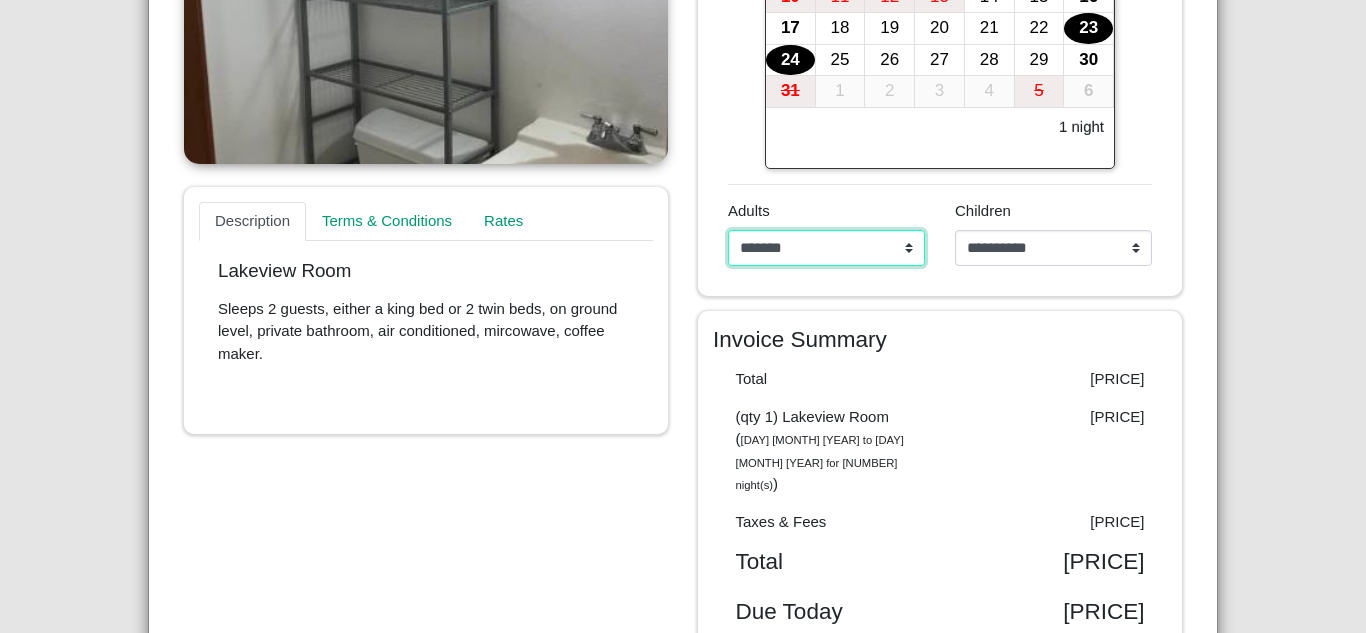 scroll, scrollTop: 500, scrollLeft: 0, axis: vertical 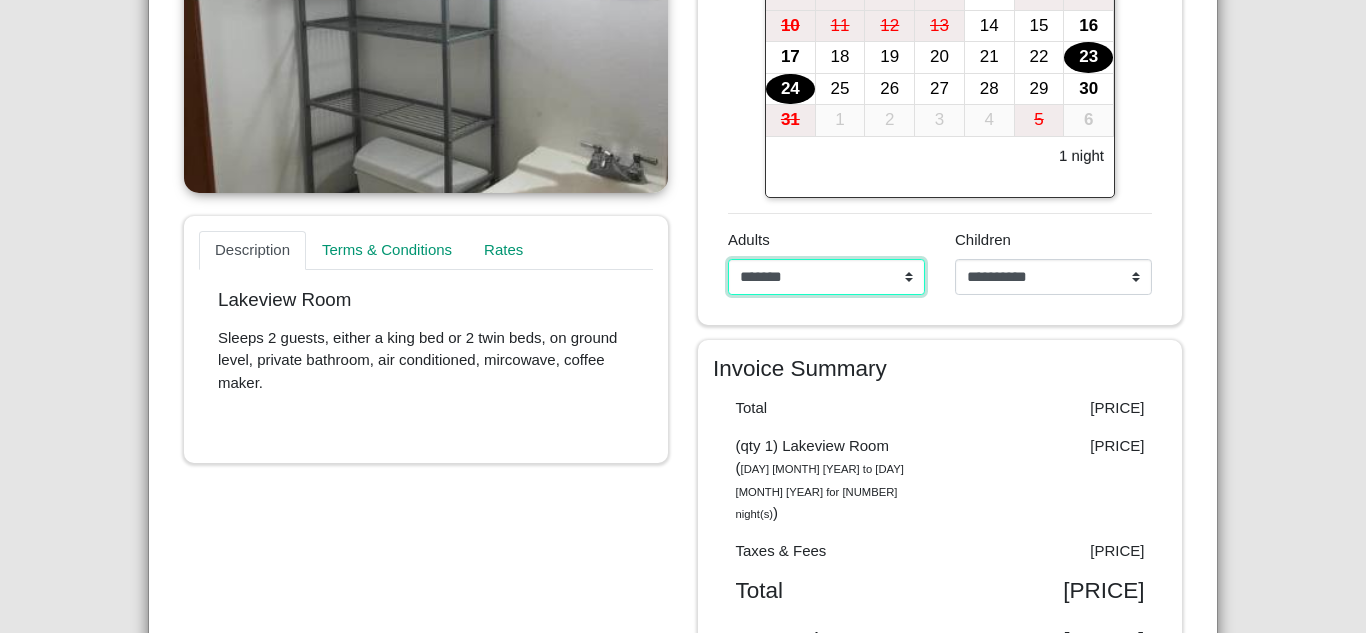 click on "**********" at bounding box center (826, 277) 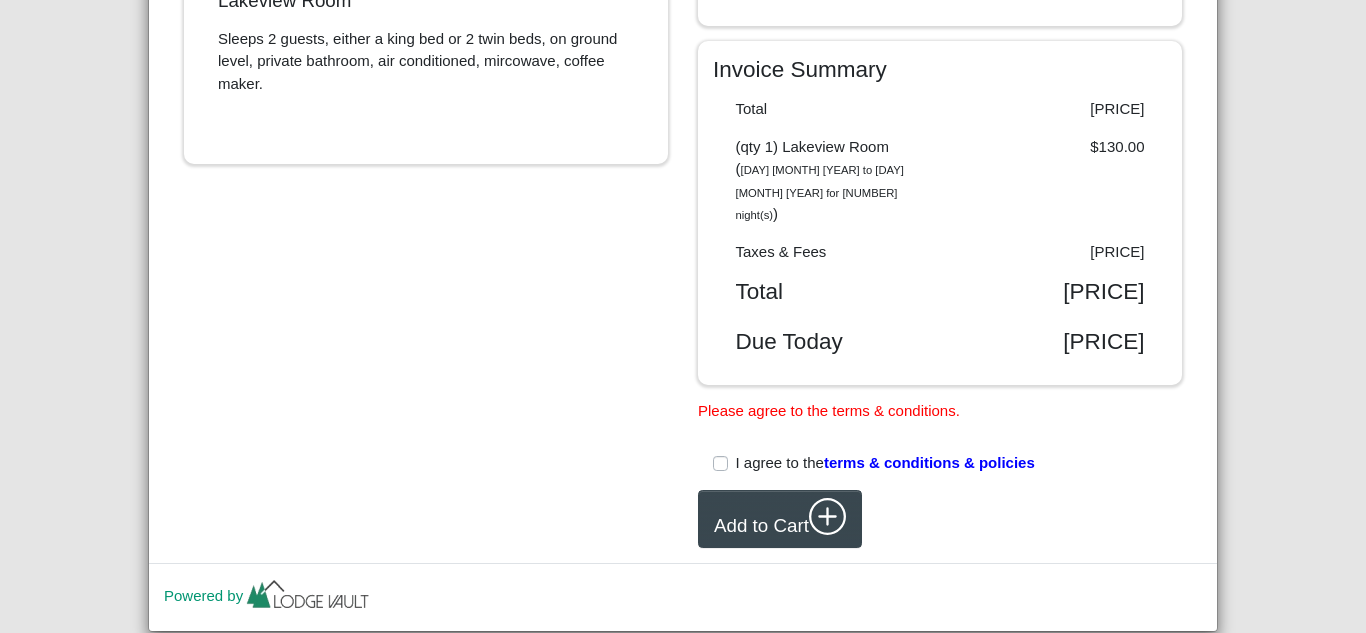 scroll, scrollTop: 800, scrollLeft: 0, axis: vertical 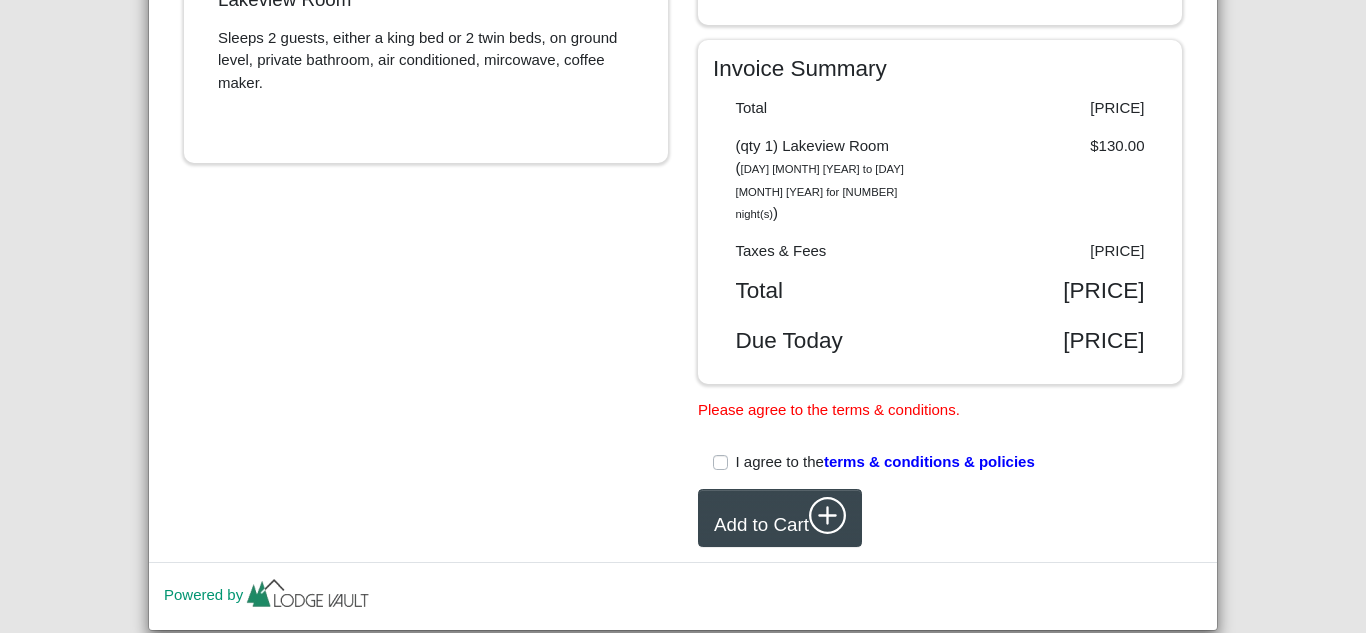 click on "I agree to the   terms & conditions & policies" at bounding box center [885, 462] 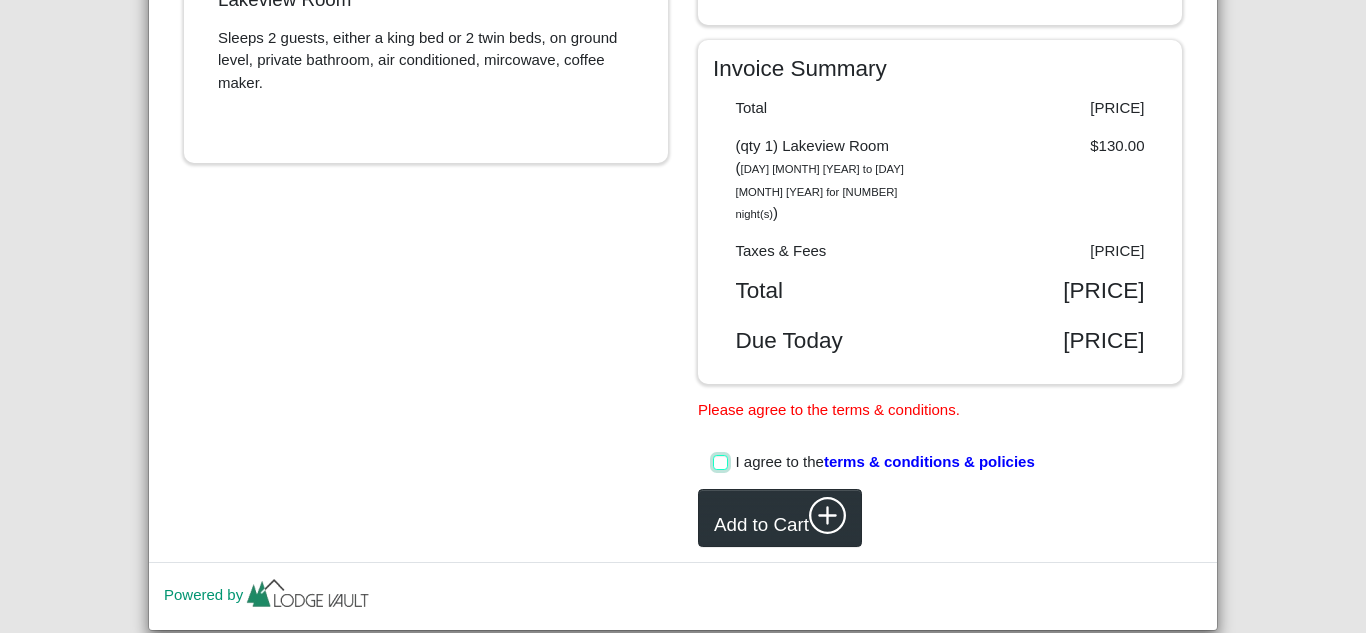 scroll, scrollTop: 792, scrollLeft: 0, axis: vertical 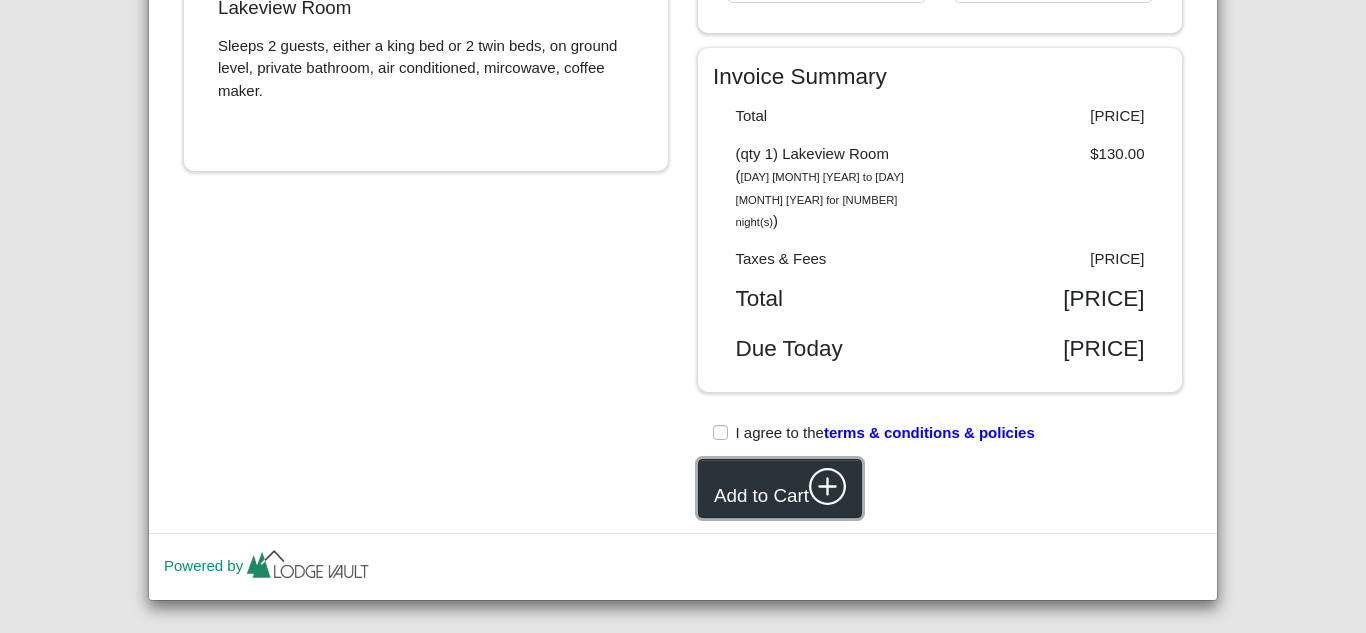 click on "Add to Cart" at bounding box center (780, 488) 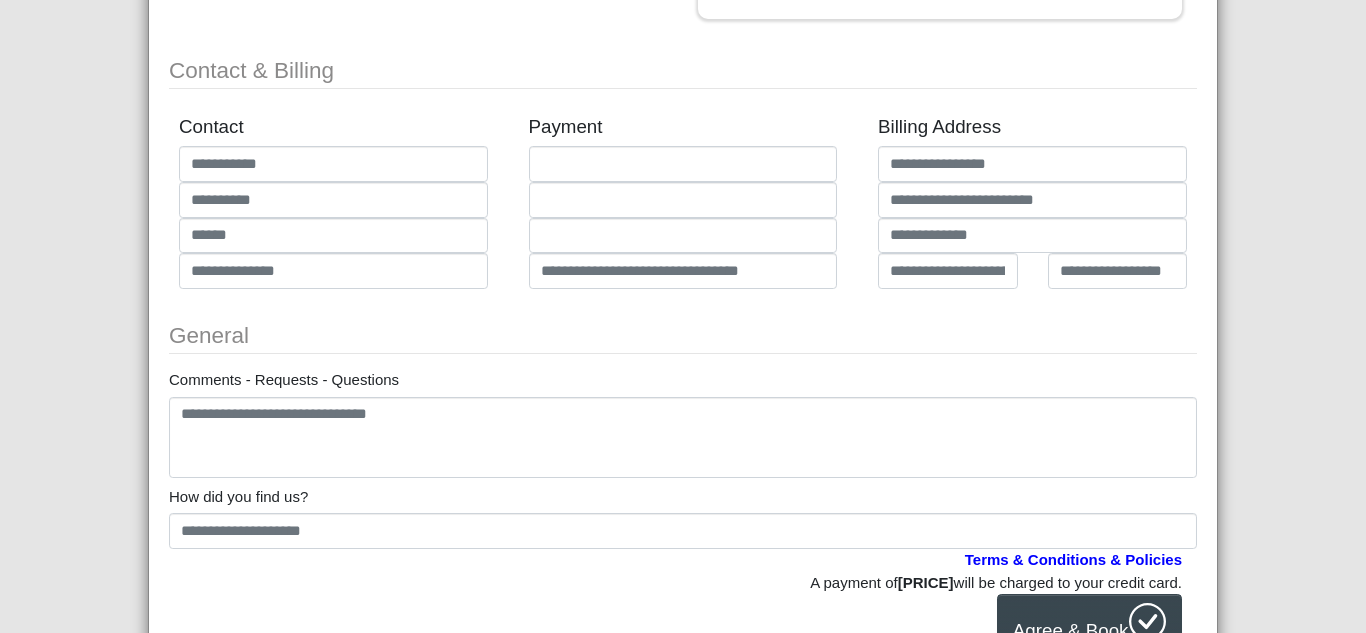 scroll, scrollTop: 638, scrollLeft: 0, axis: vertical 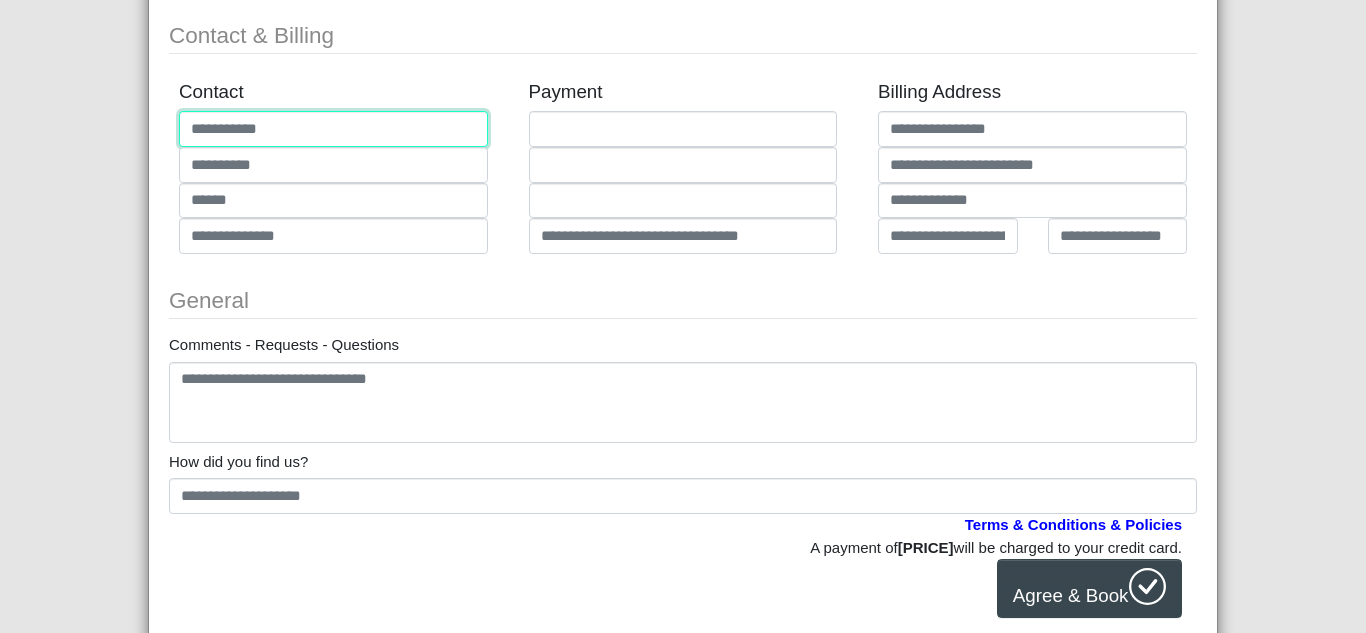 click at bounding box center (333, 129) 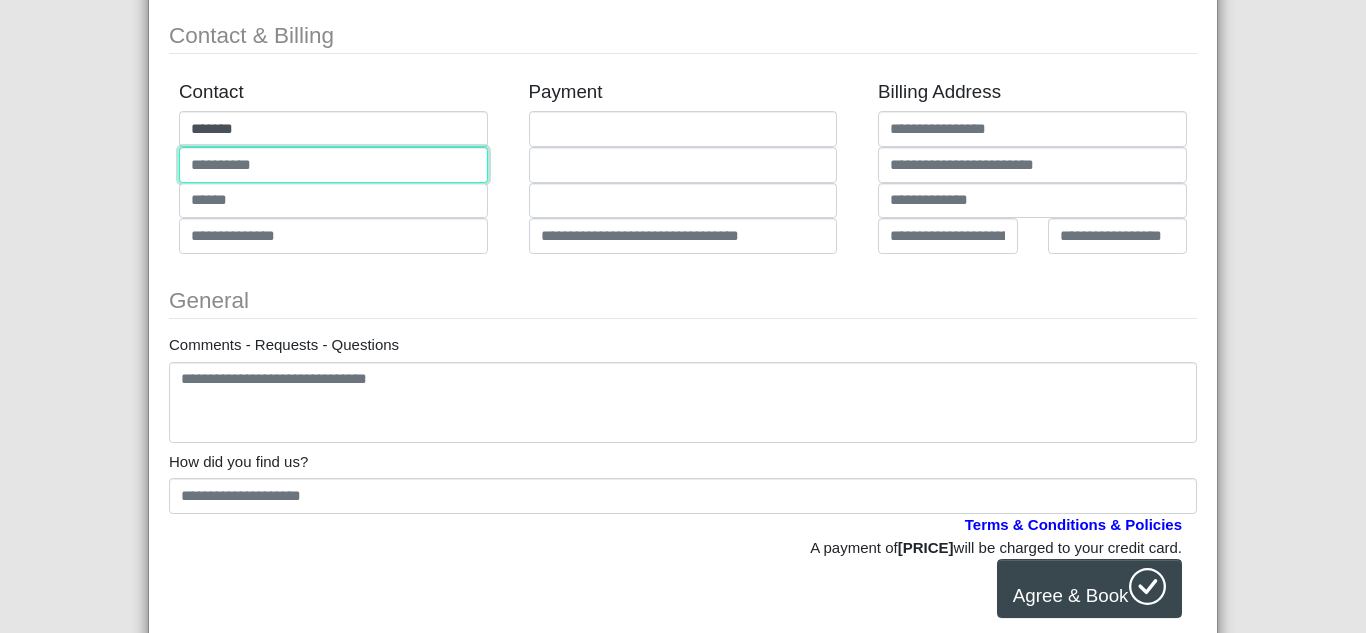 type on "******" 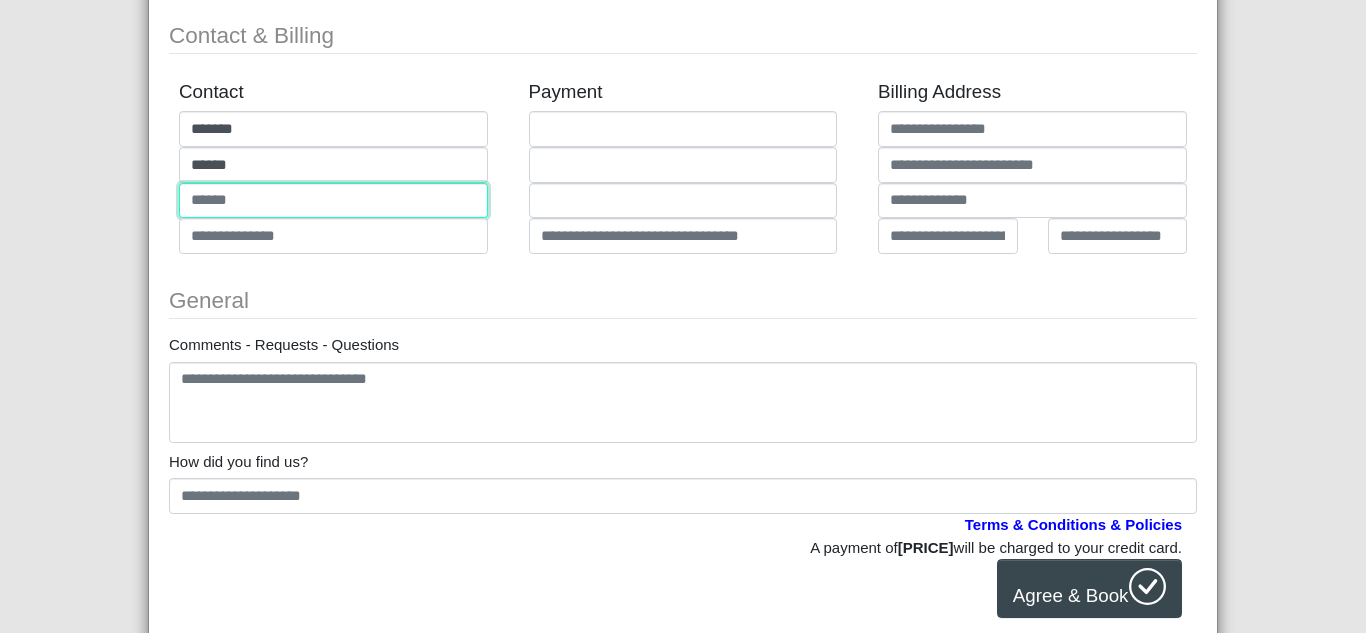 type on "**********" 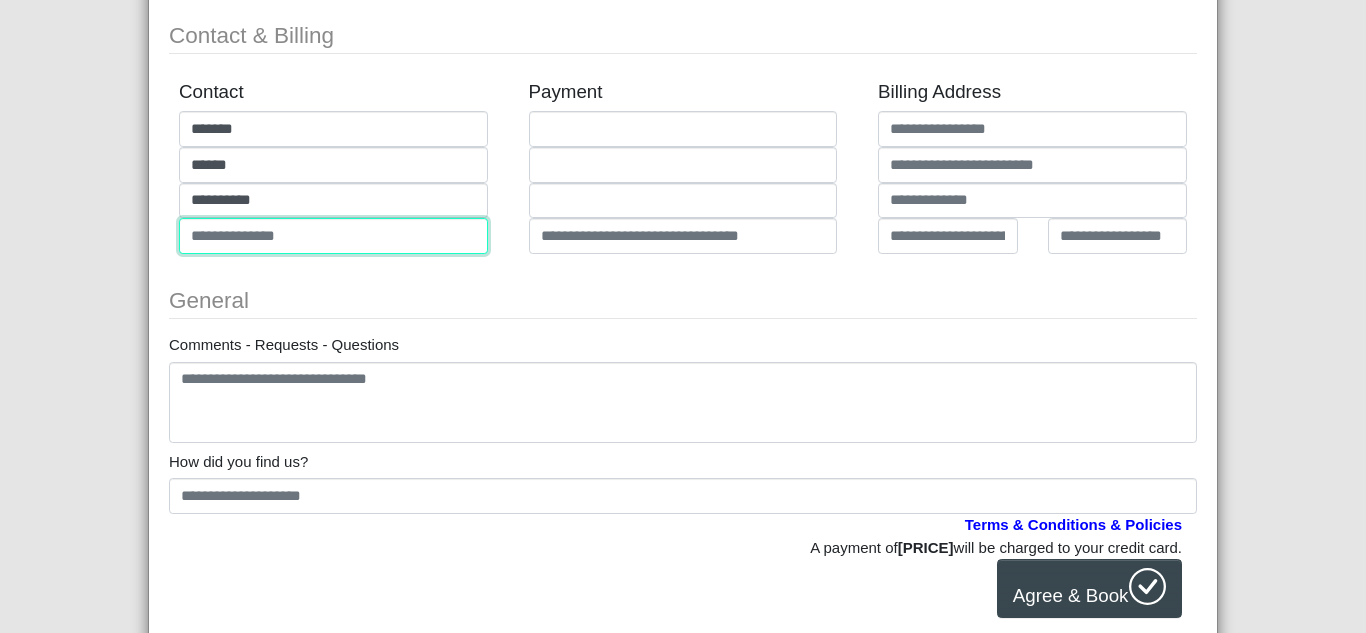 type on "**********" 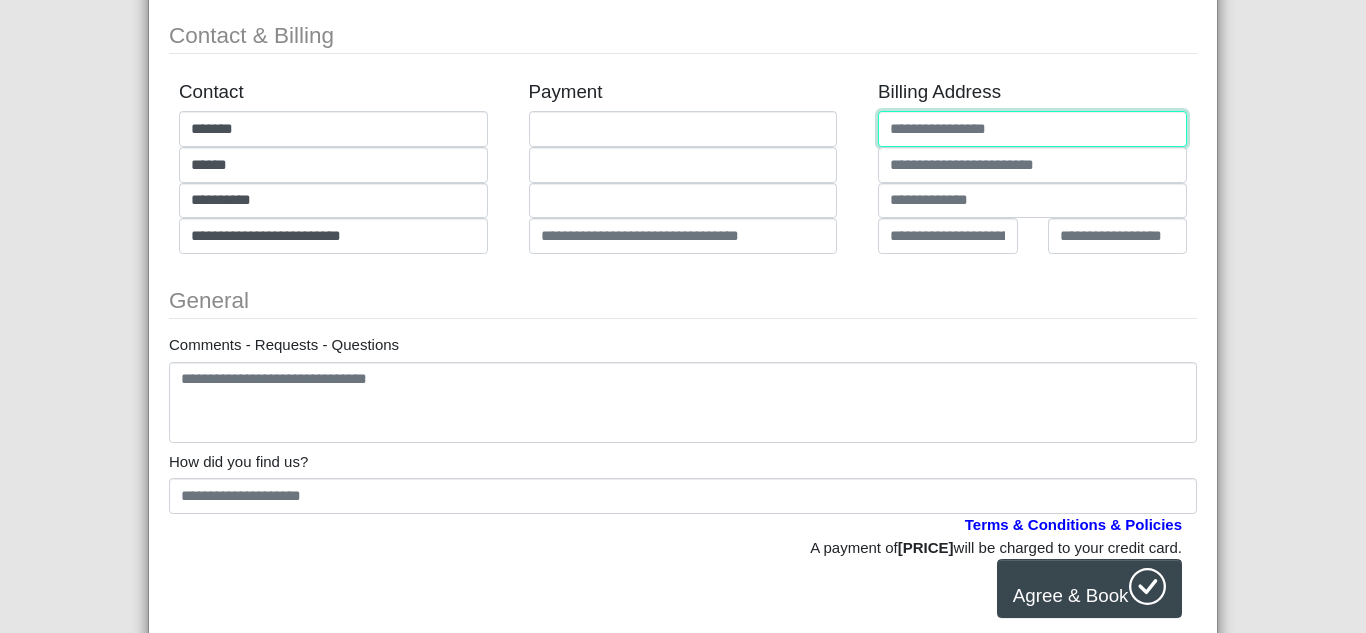 type on "**********" 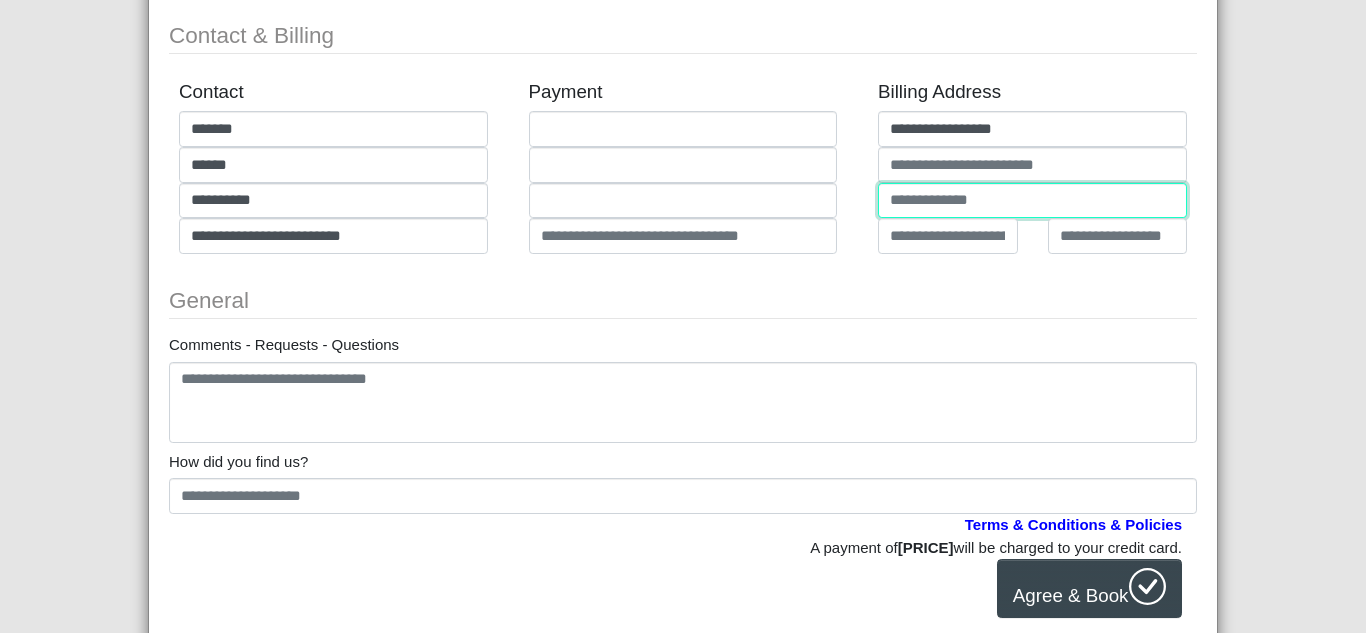 type on "*******" 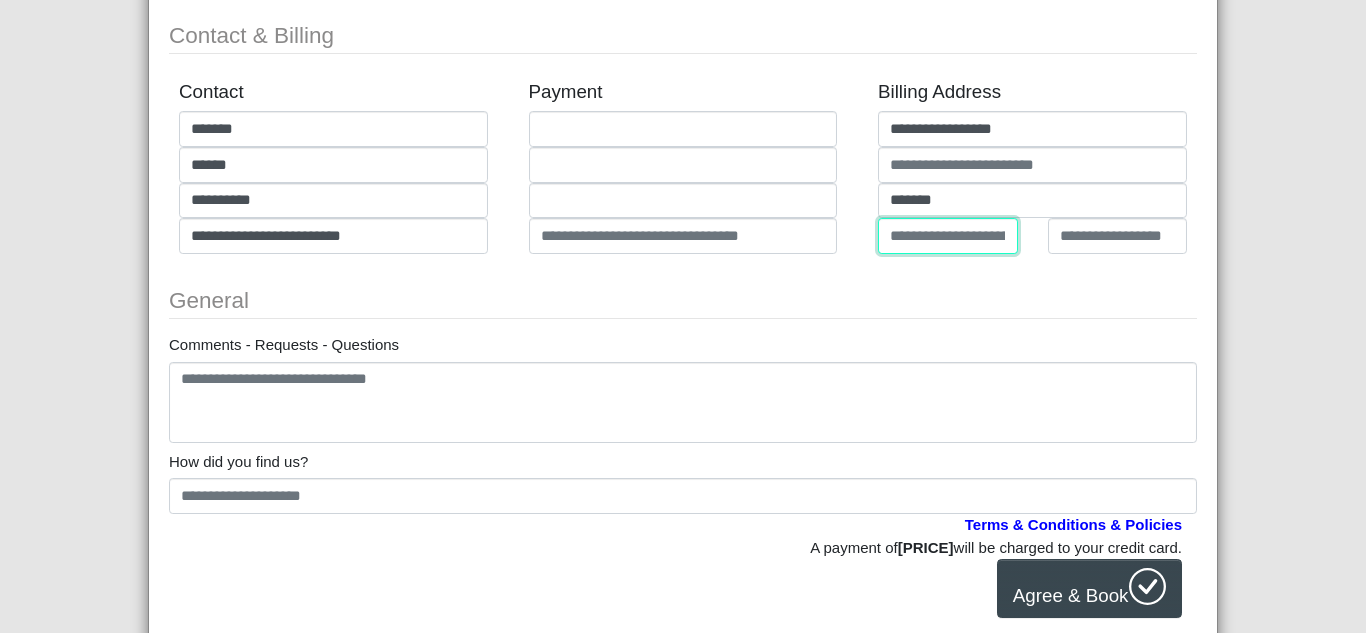 type on "**" 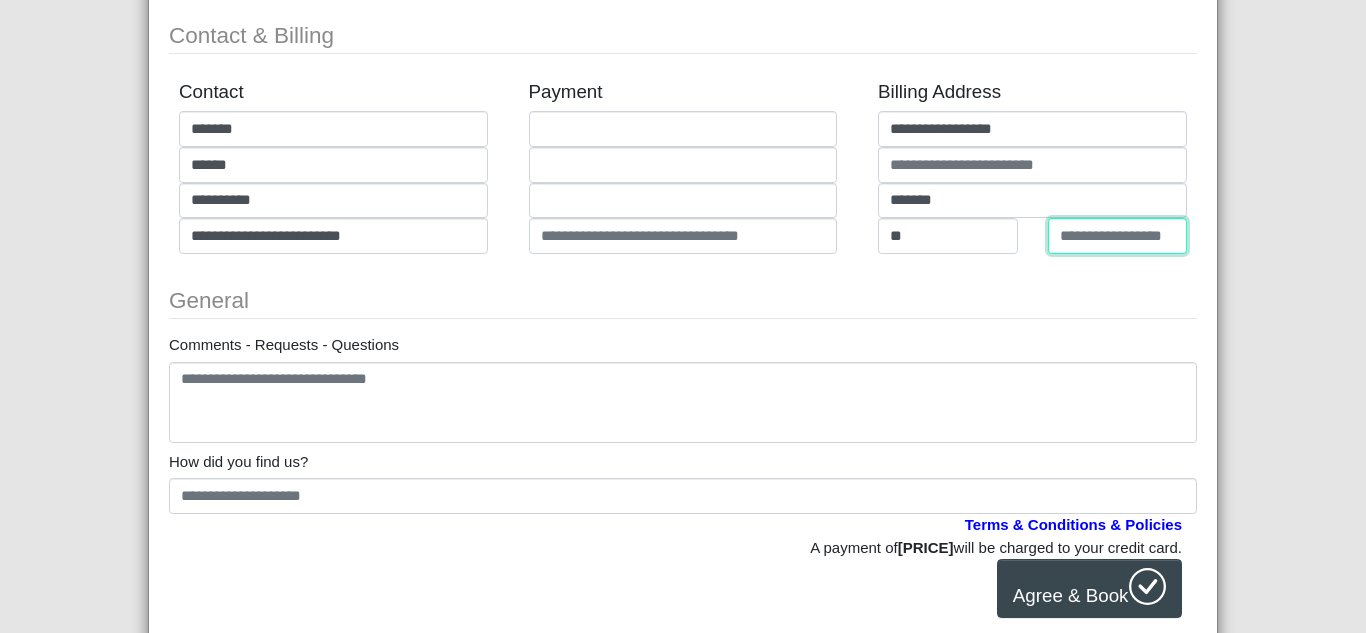 type on "**********" 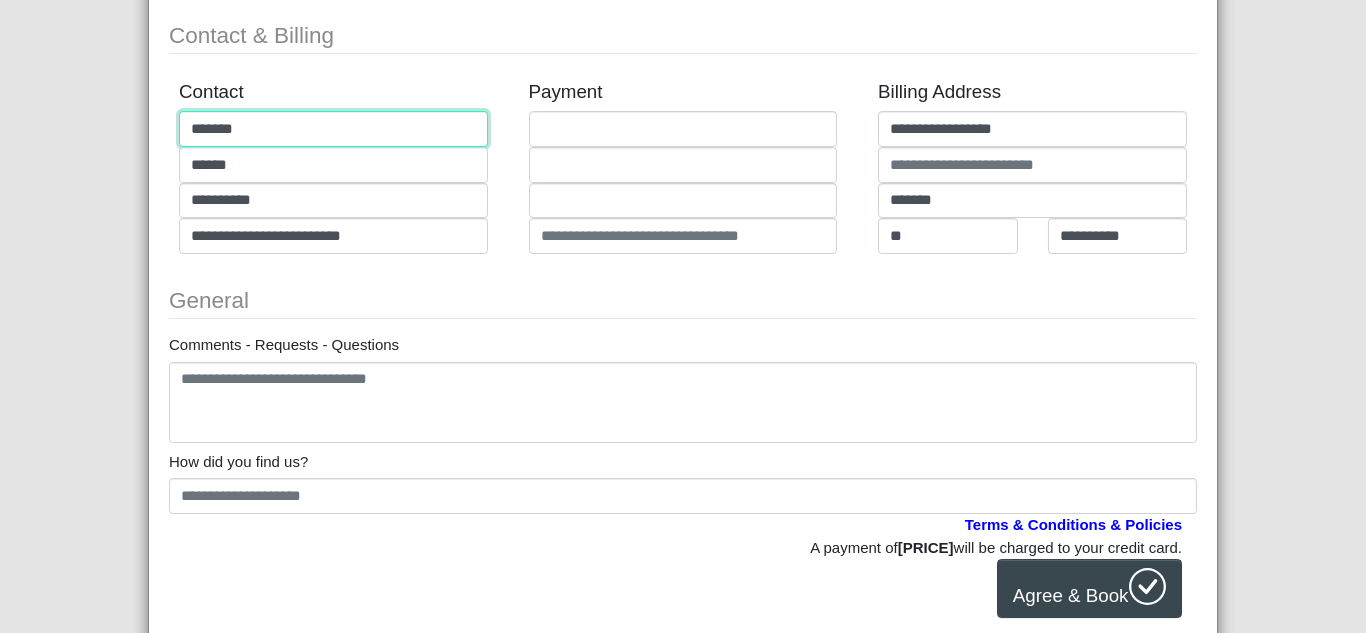 type on "**********" 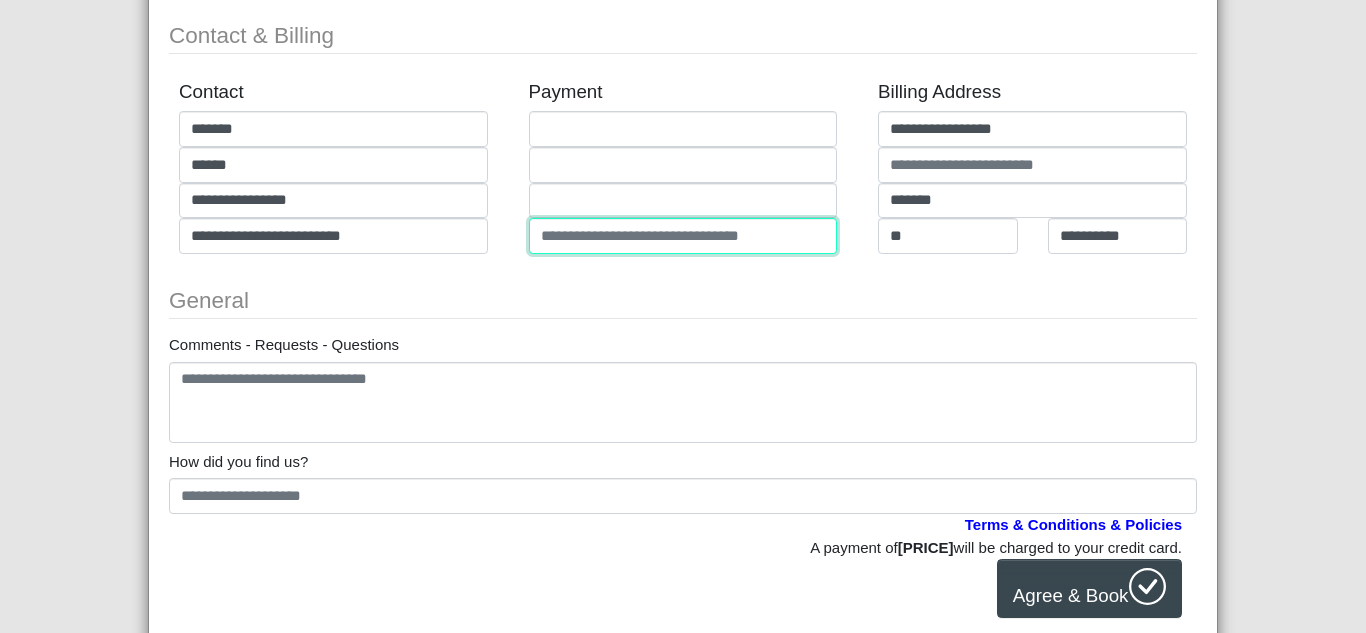 click at bounding box center (683, 236) 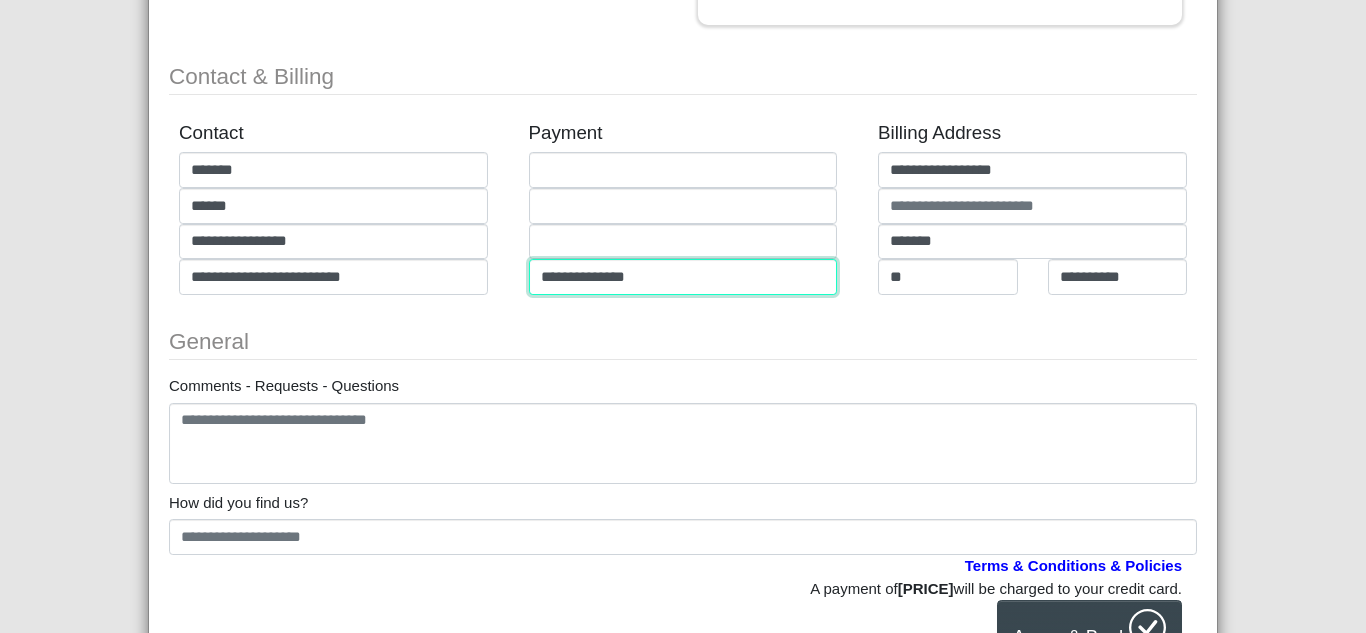 scroll, scrollTop: 638, scrollLeft: 0, axis: vertical 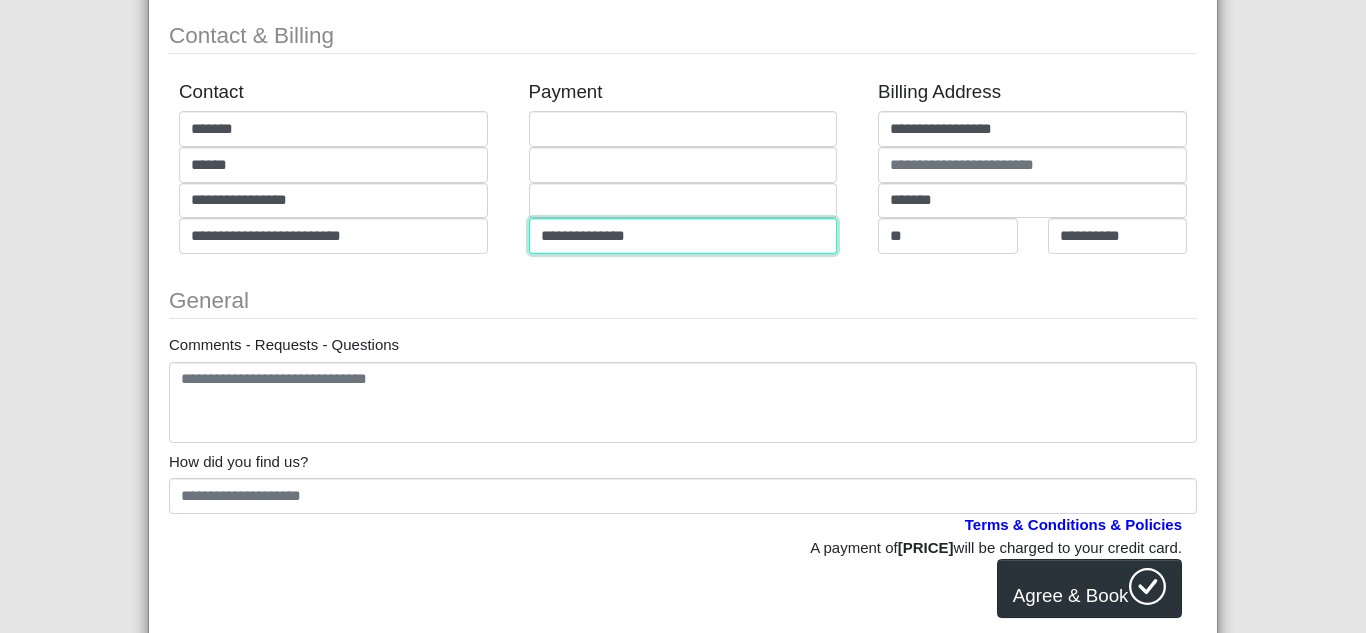 type on "**********" 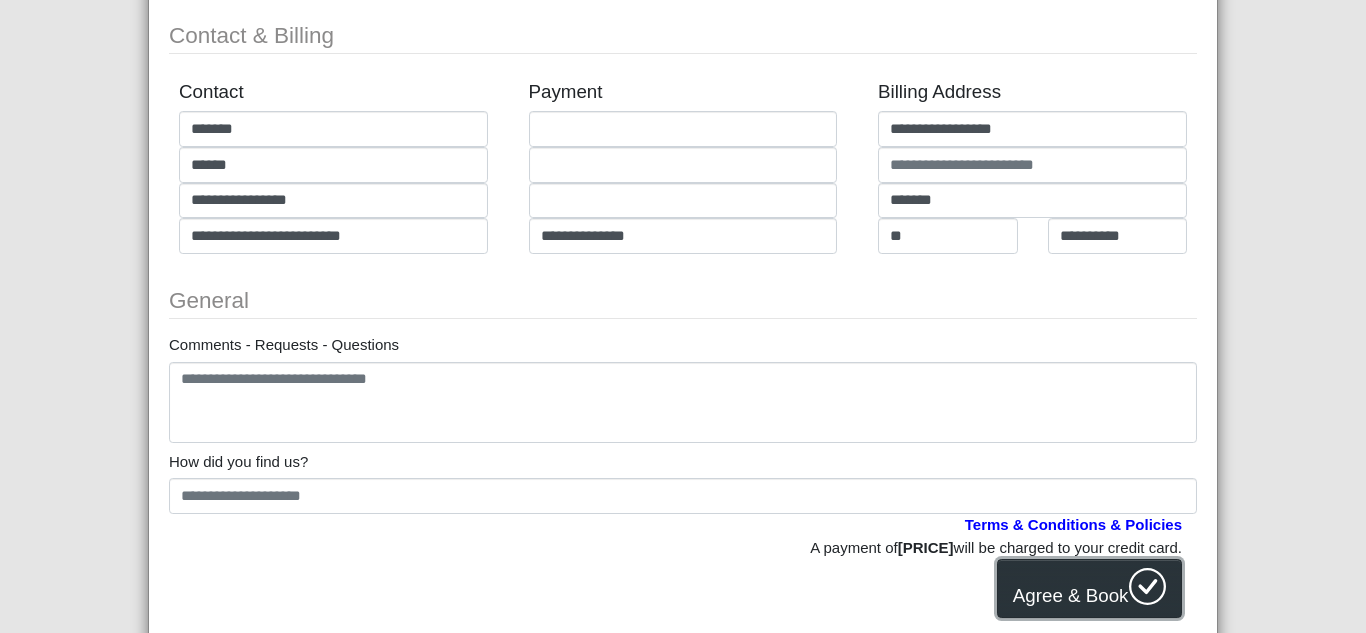 click on "Agree & Book" at bounding box center (1071, 594) 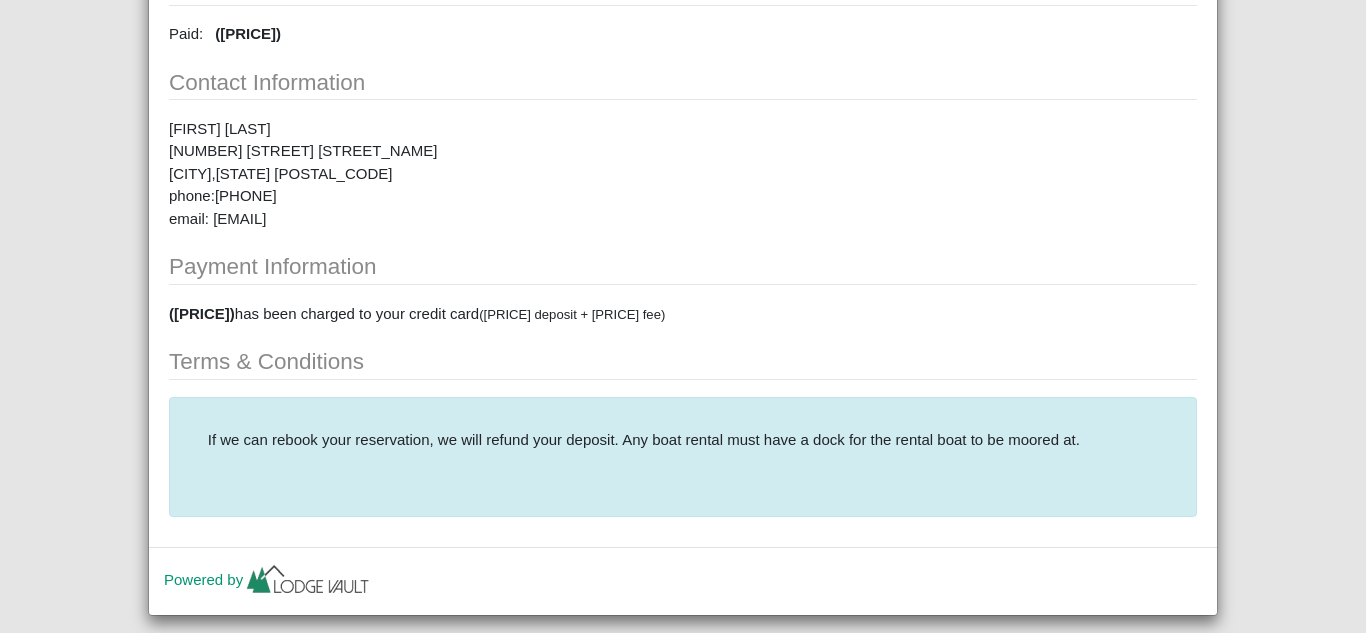 scroll, scrollTop: 0, scrollLeft: 0, axis: both 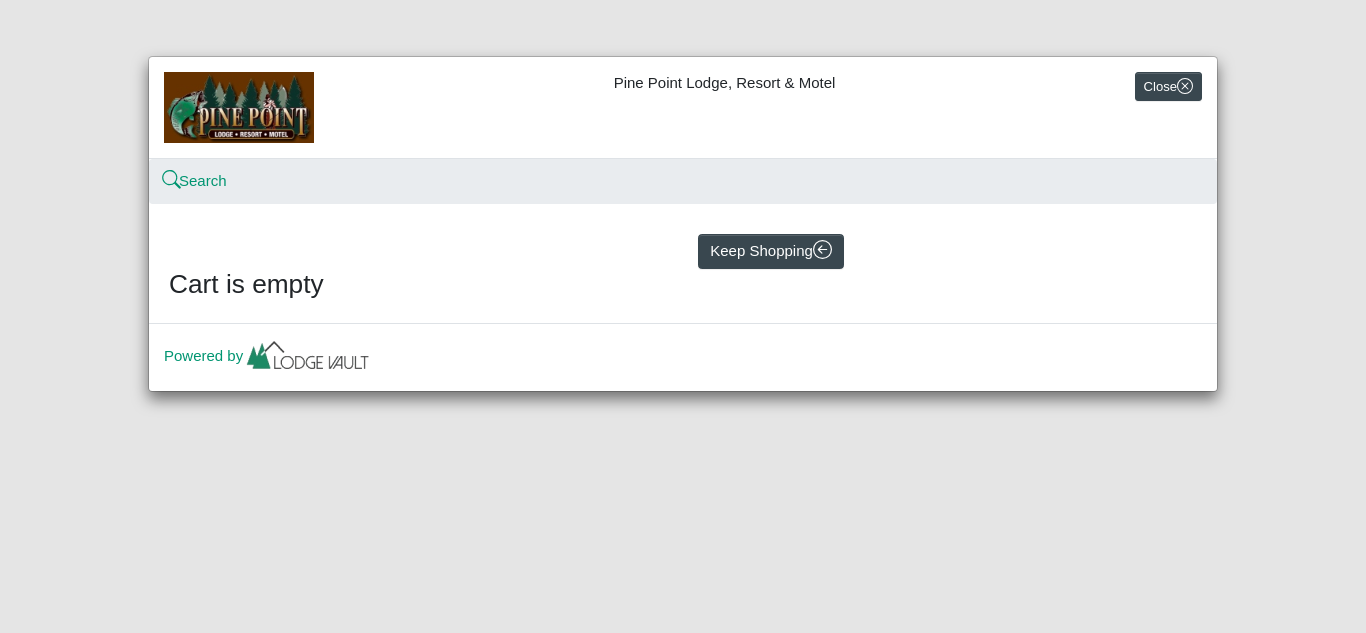 select on "*" 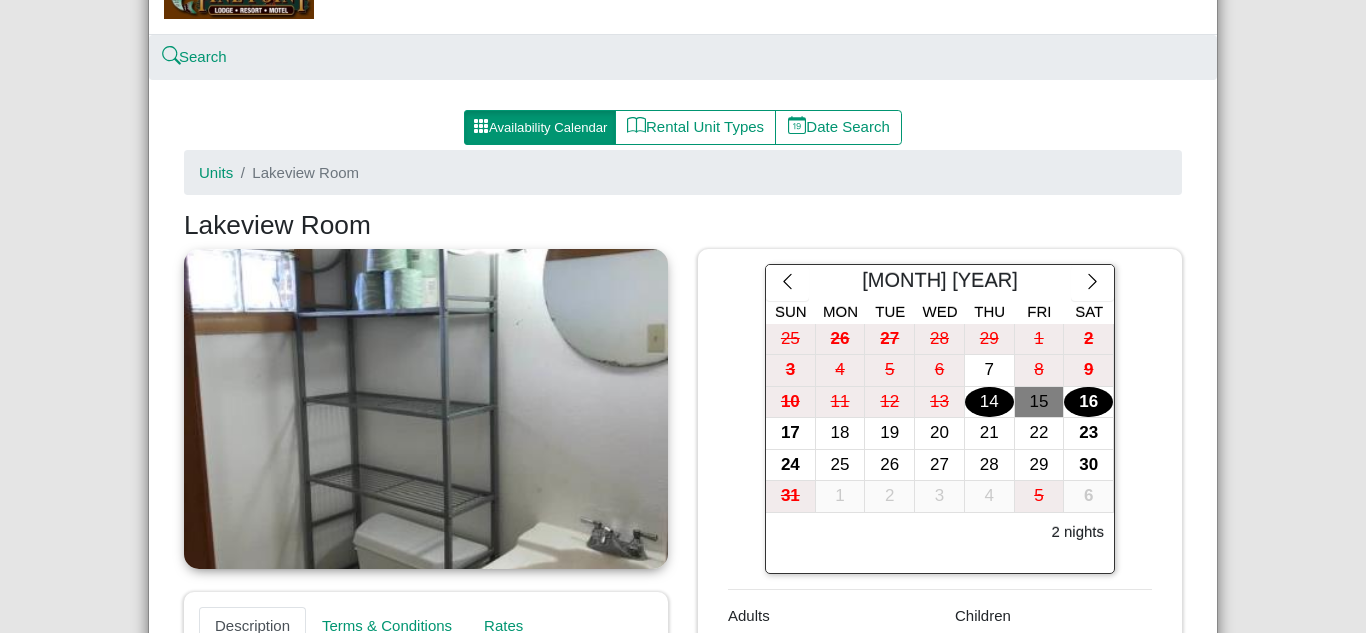 scroll, scrollTop: 100, scrollLeft: 0, axis: vertical 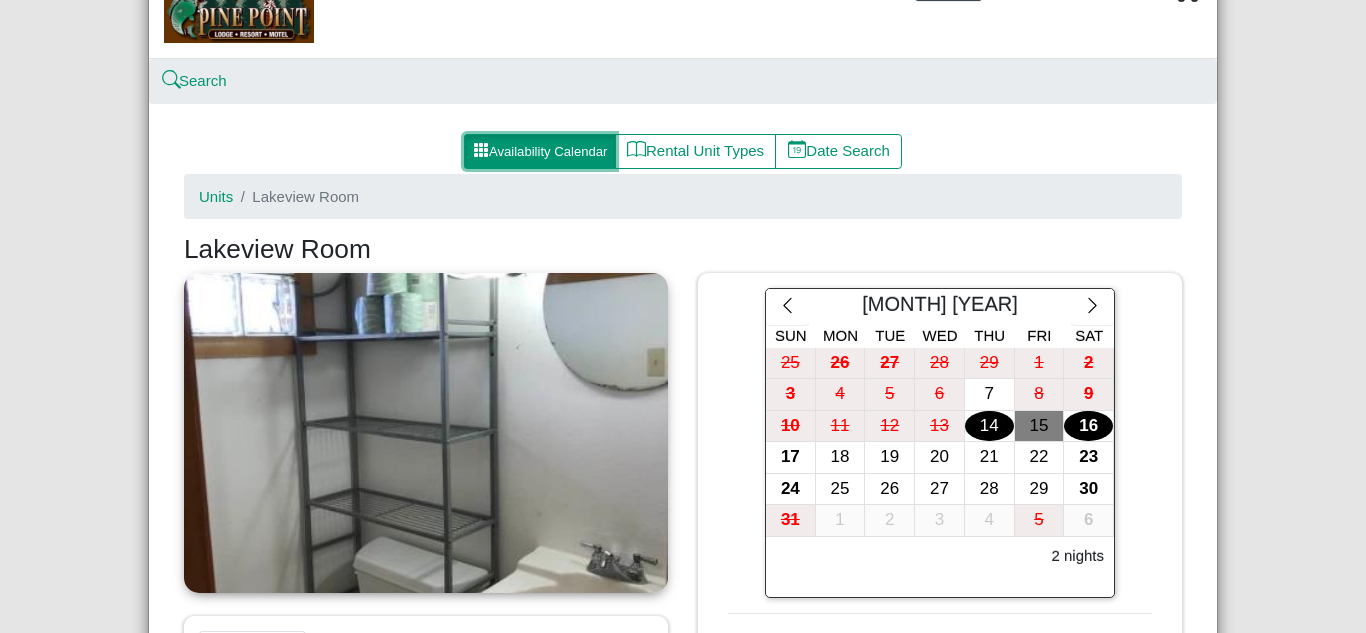 click on "Availability Calendar" at bounding box center (540, 152) 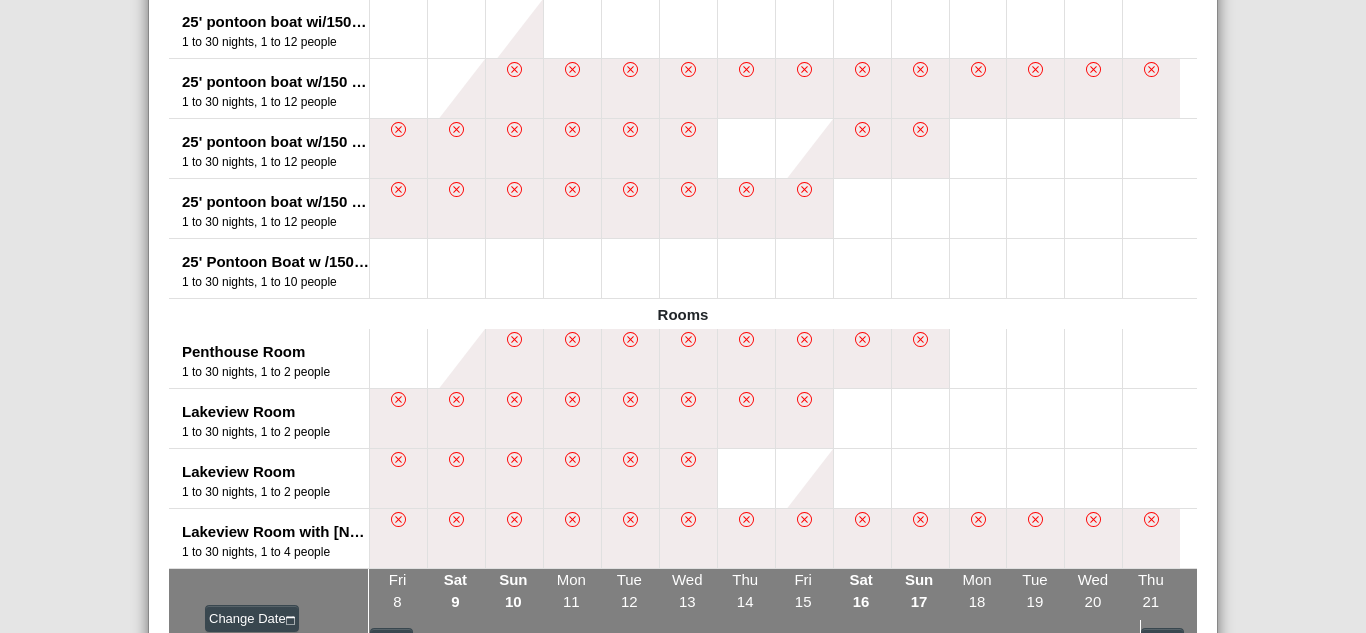 scroll, scrollTop: 1666, scrollLeft: 0, axis: vertical 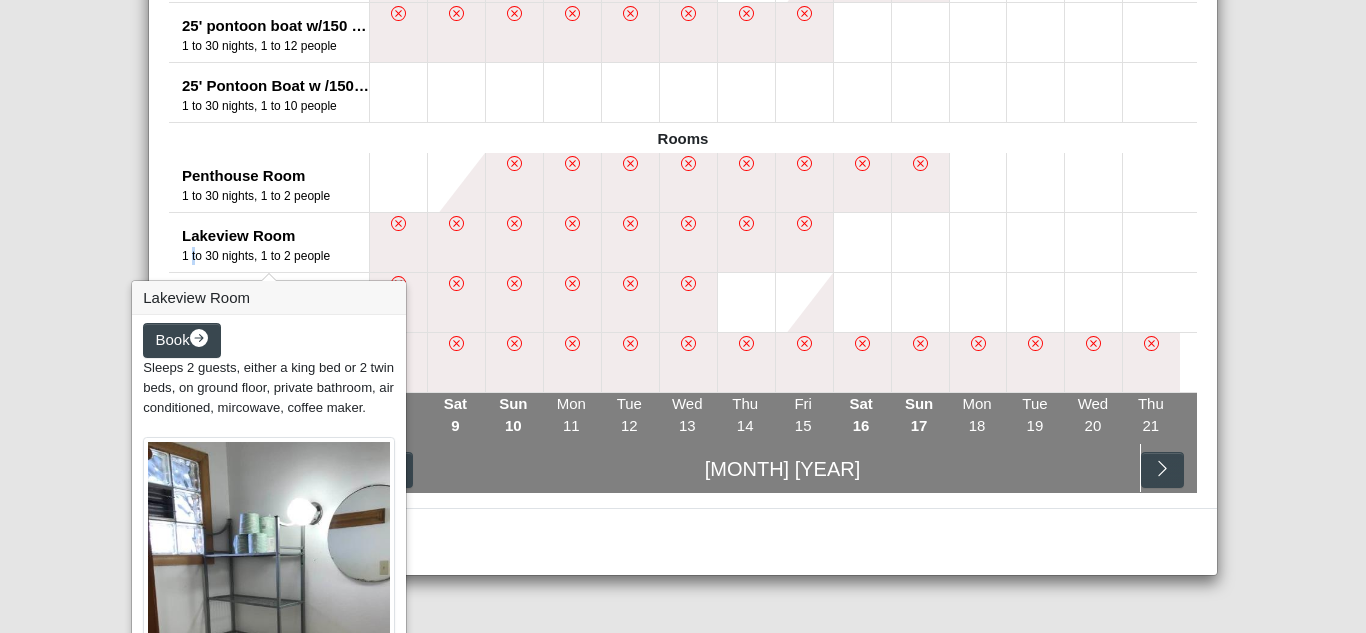 click on "1 to 30 nights, 1 to 2 people" at bounding box center (275, 256) 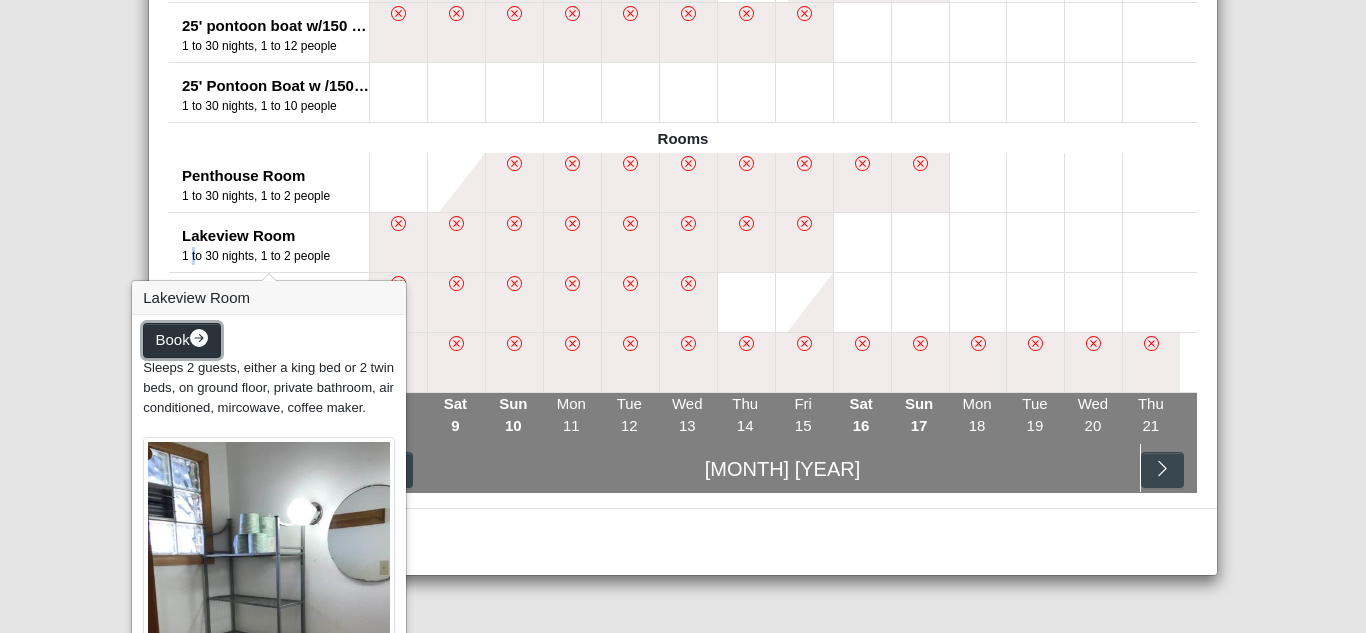 click on "Book" at bounding box center [173, 339] 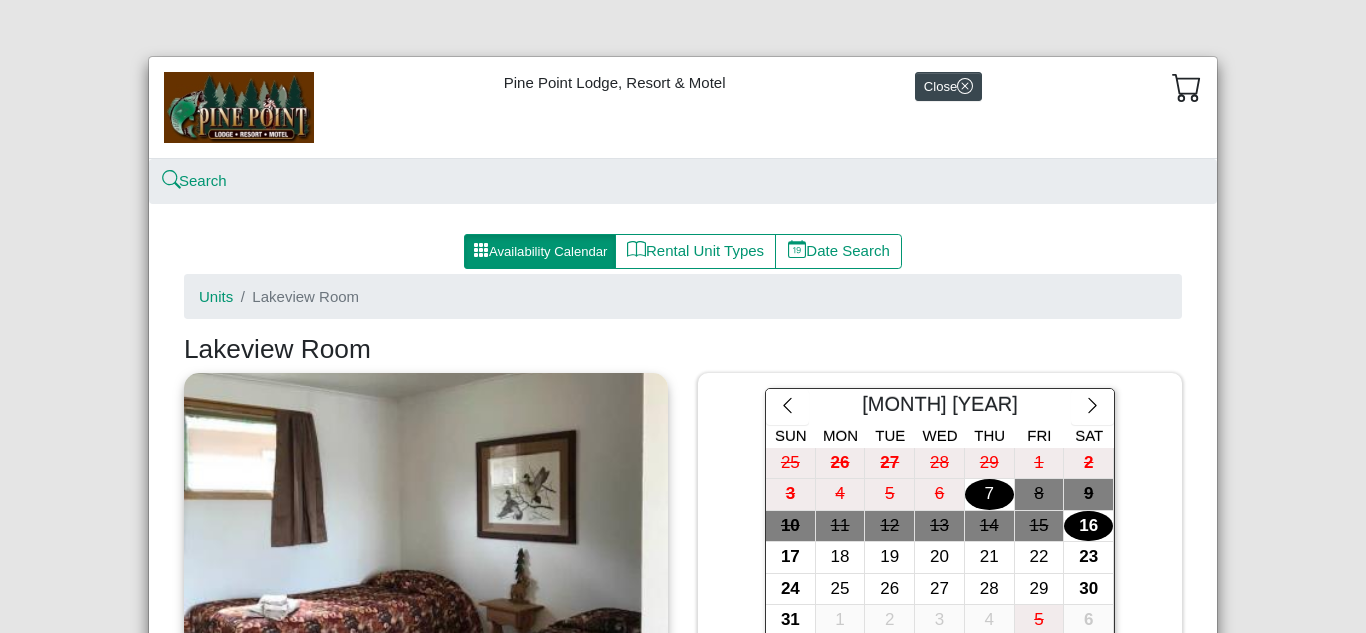 scroll, scrollTop: 200, scrollLeft: 0, axis: vertical 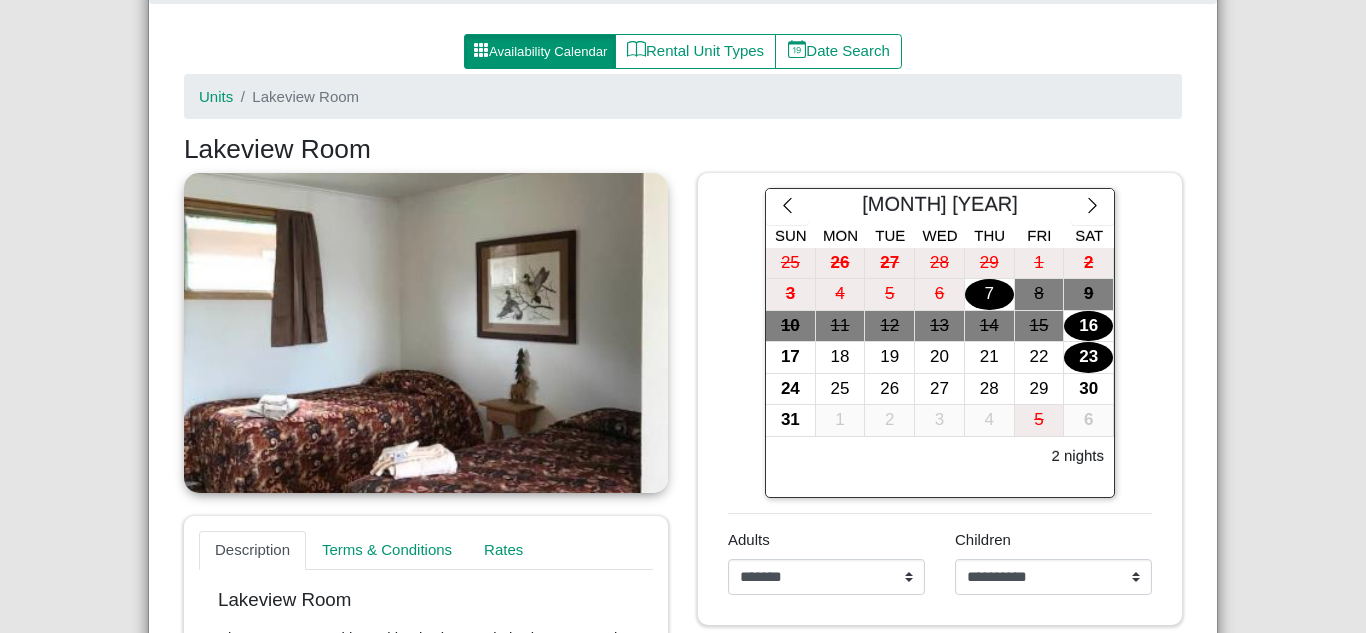 click on "23" at bounding box center [1088, 357] 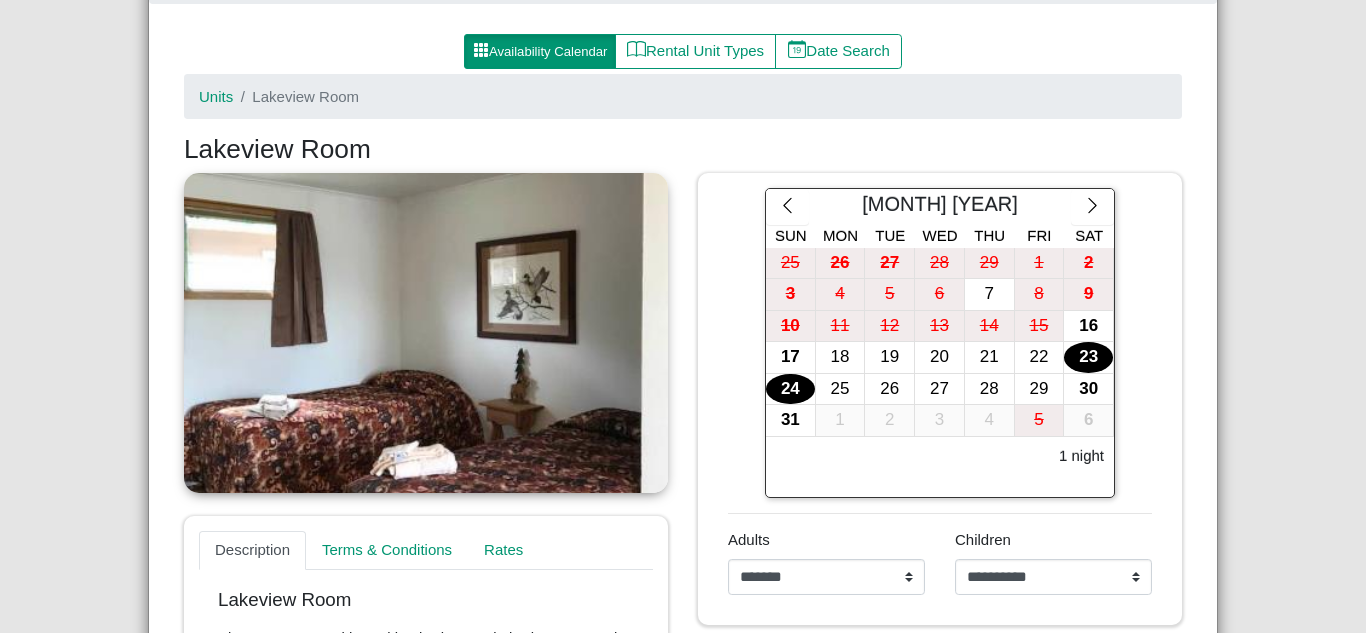 click on "24" at bounding box center [790, 389] 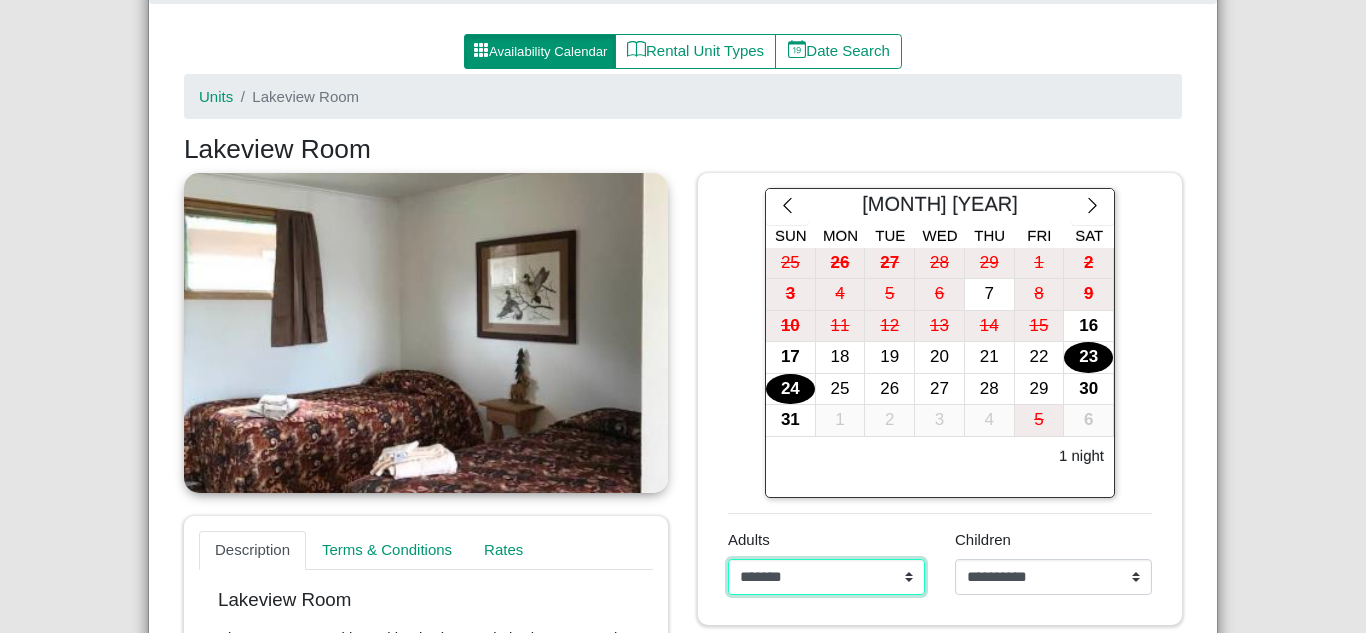 click on "**********" at bounding box center [826, 577] 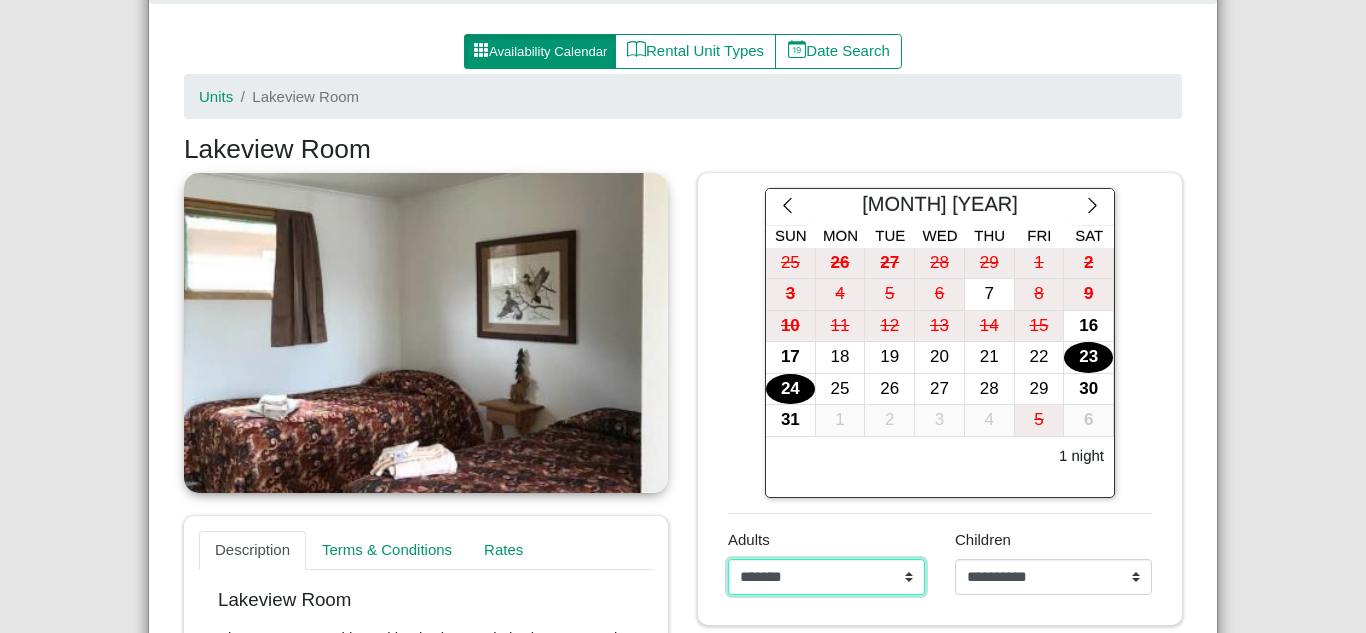 click on "**********" at bounding box center (826, 577) 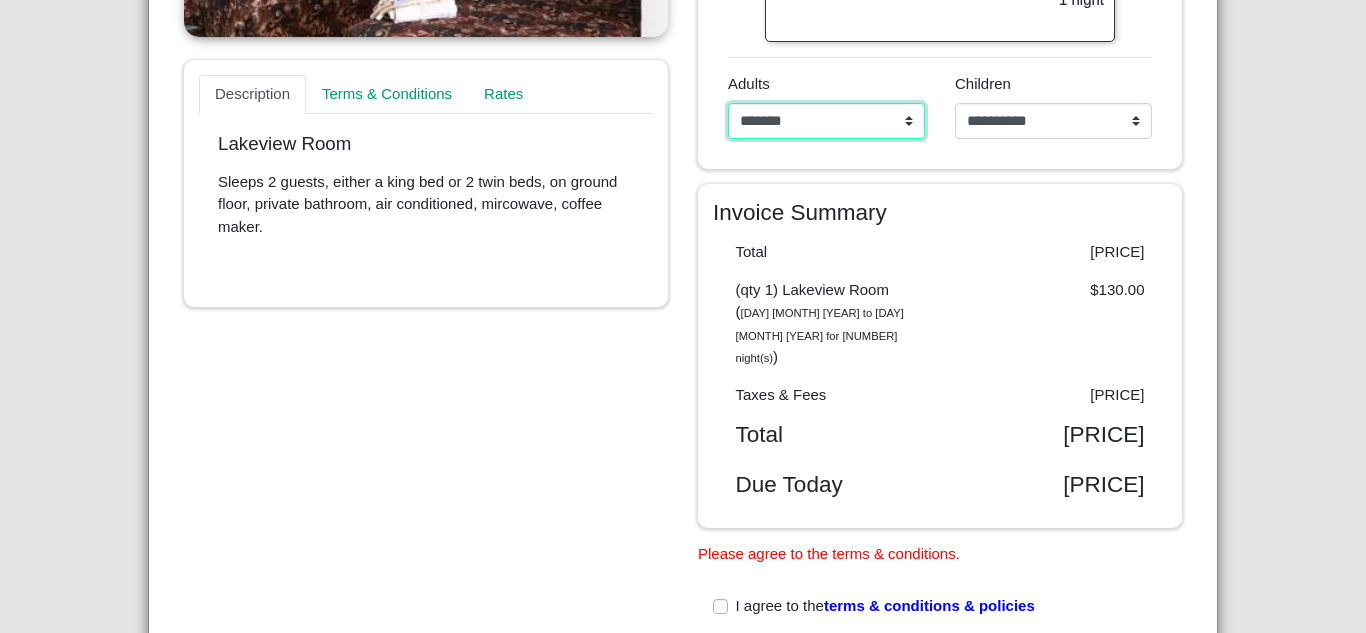 scroll, scrollTop: 700, scrollLeft: 0, axis: vertical 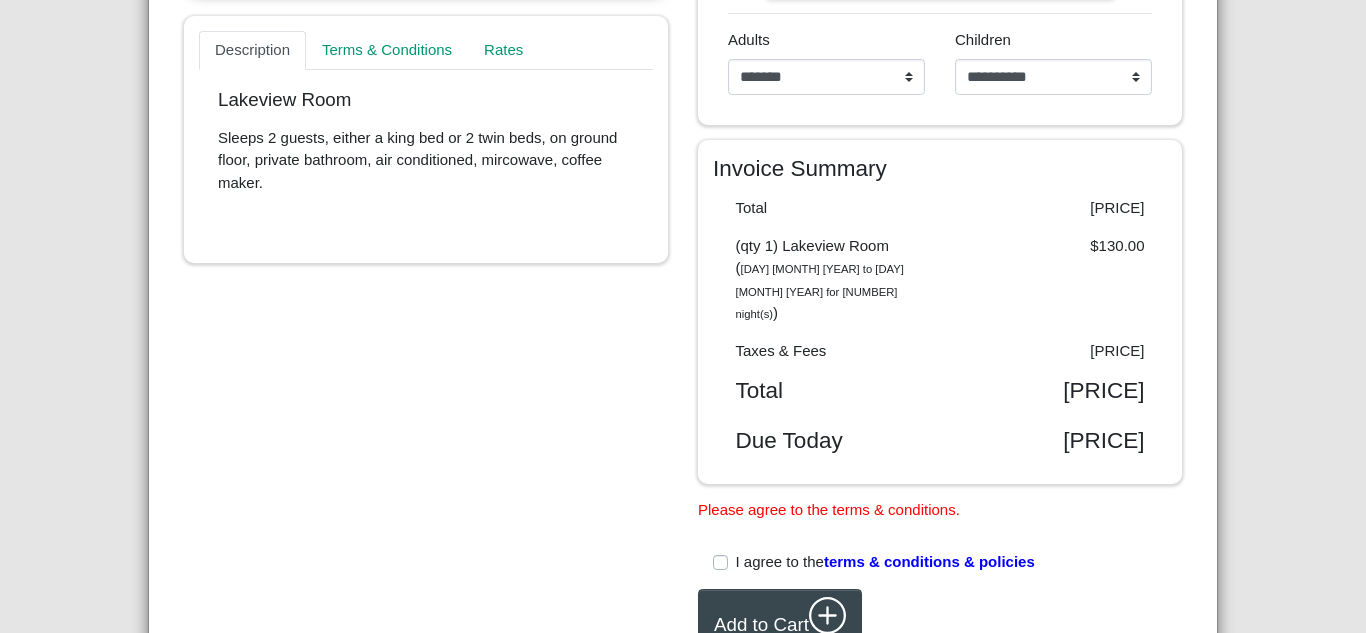 click on "I agree to the   terms & conditions & policies" at bounding box center [885, 562] 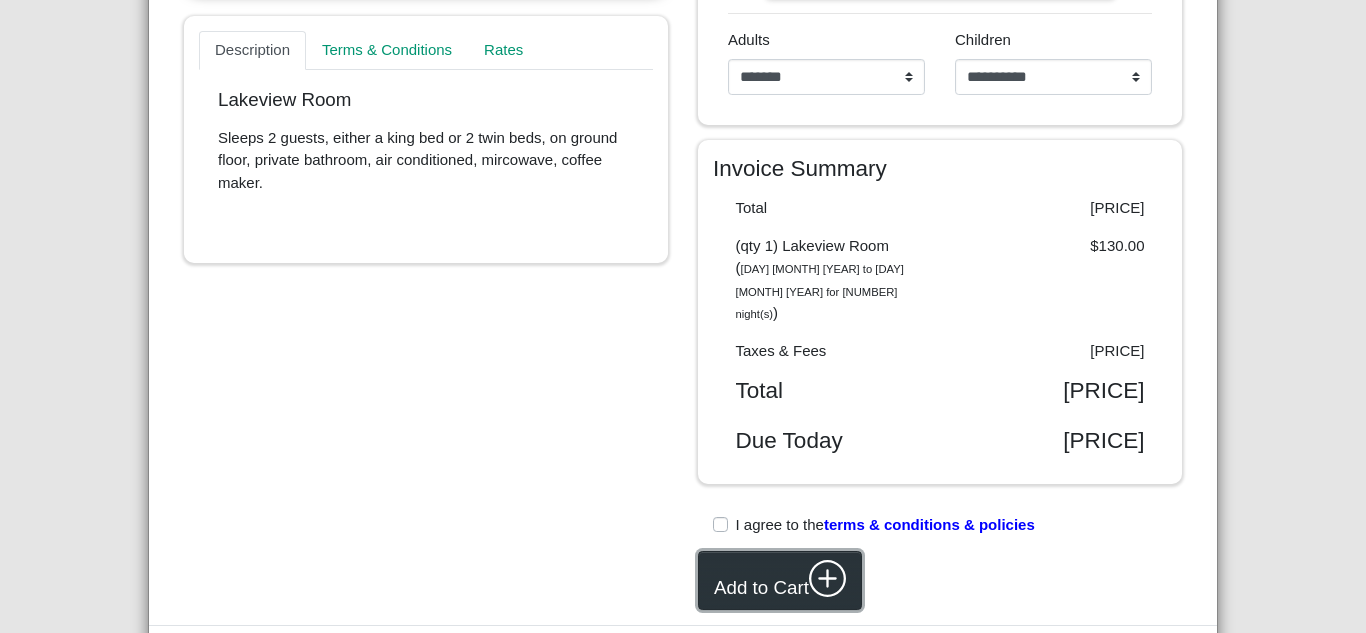 click on "Add to Cart" at bounding box center (780, 580) 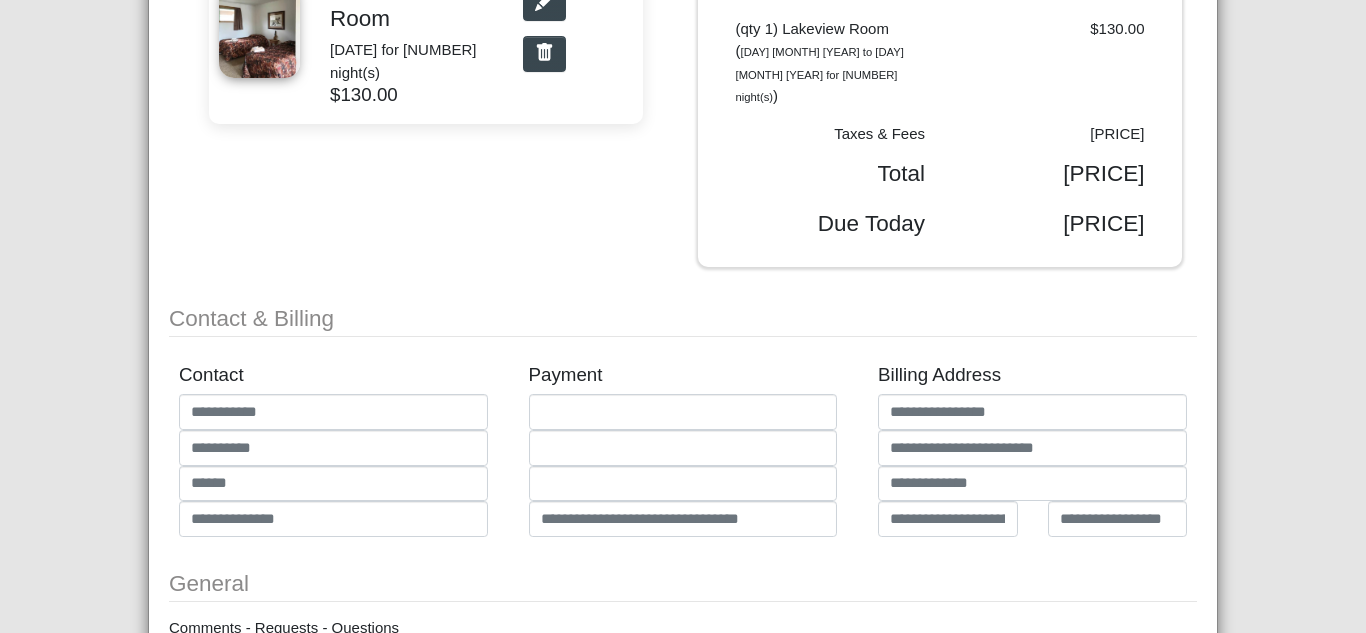 scroll, scrollTop: 338, scrollLeft: 0, axis: vertical 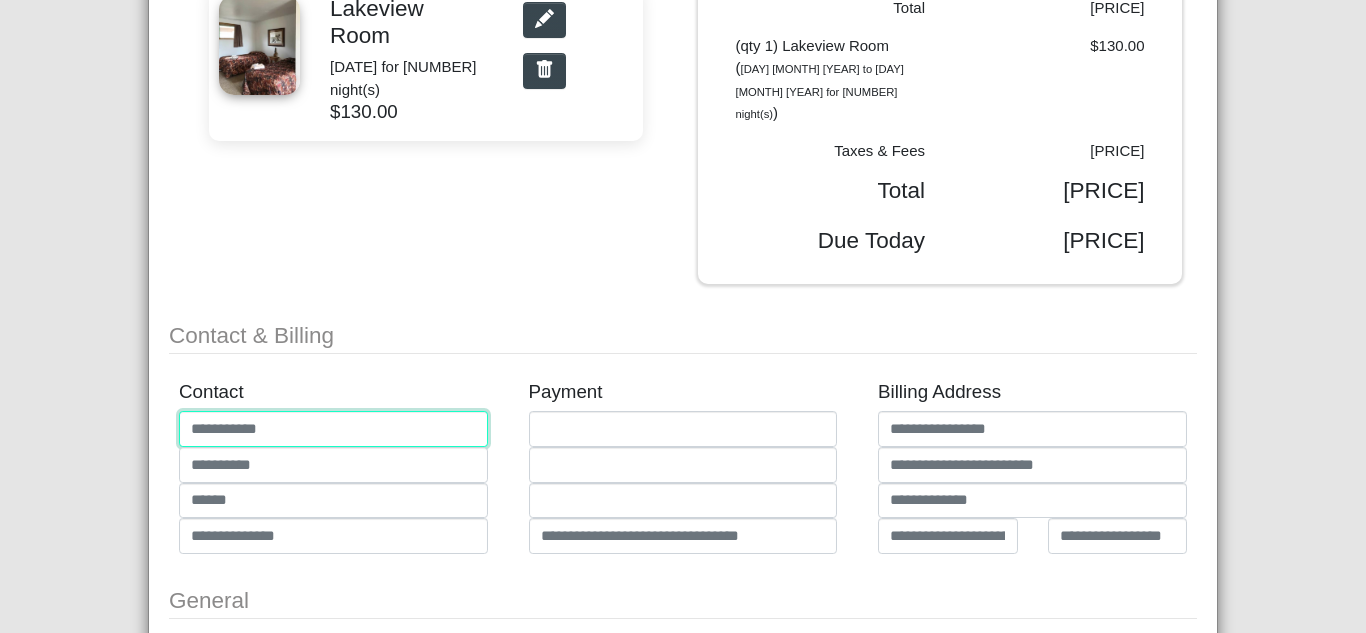 click at bounding box center [333, 429] 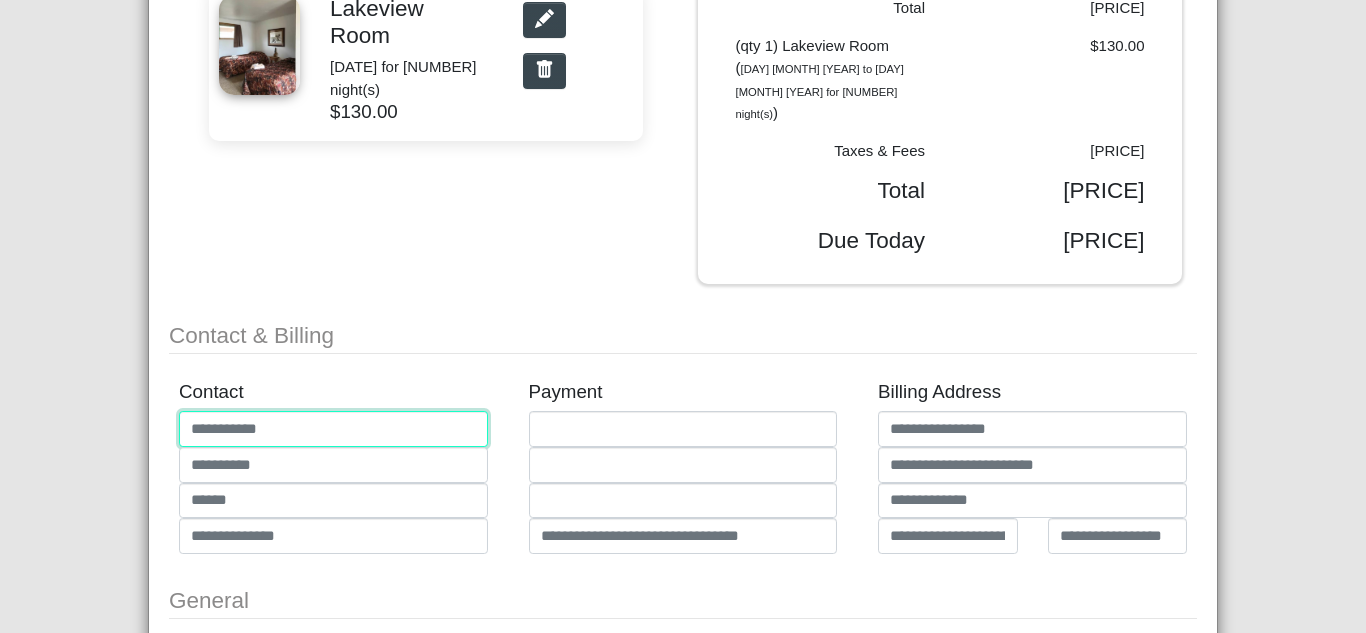 type on "*******" 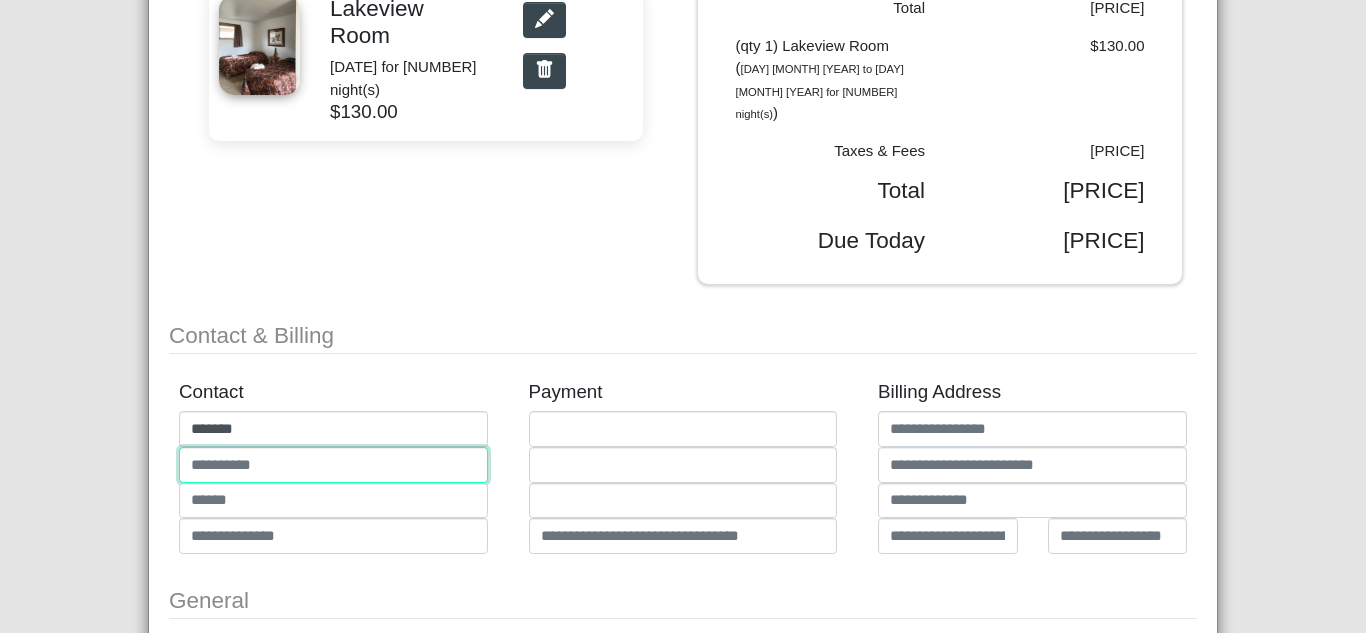 type on "******" 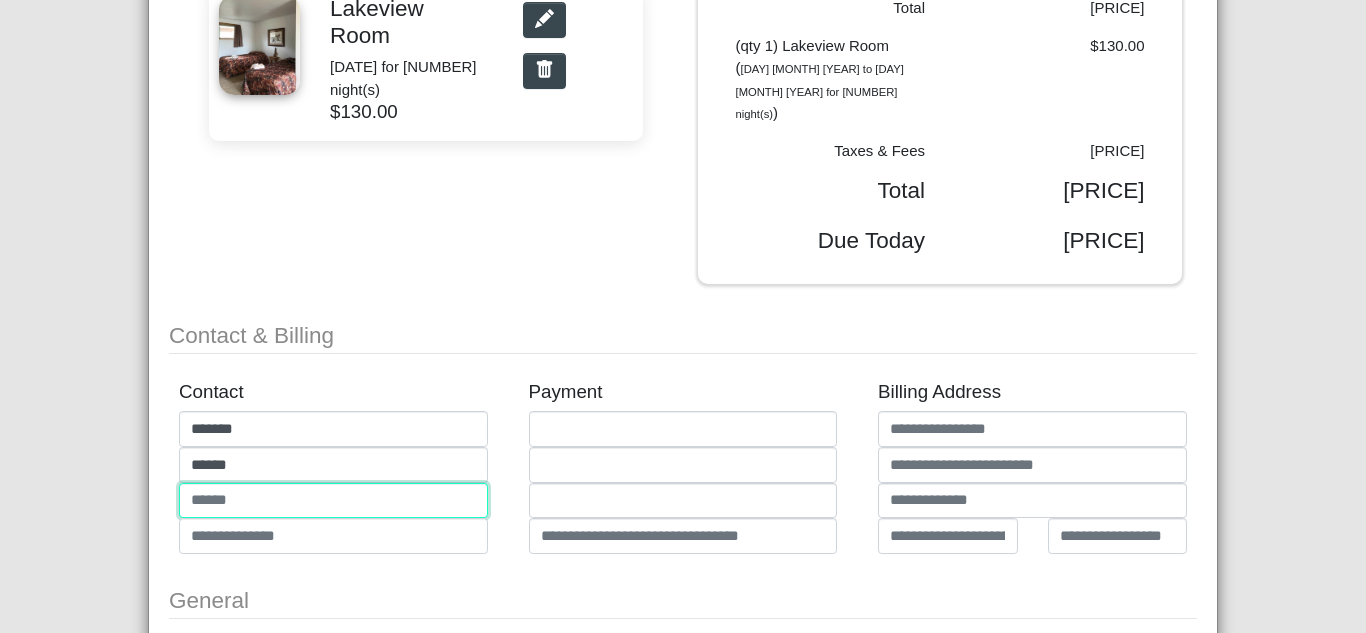 type on "**********" 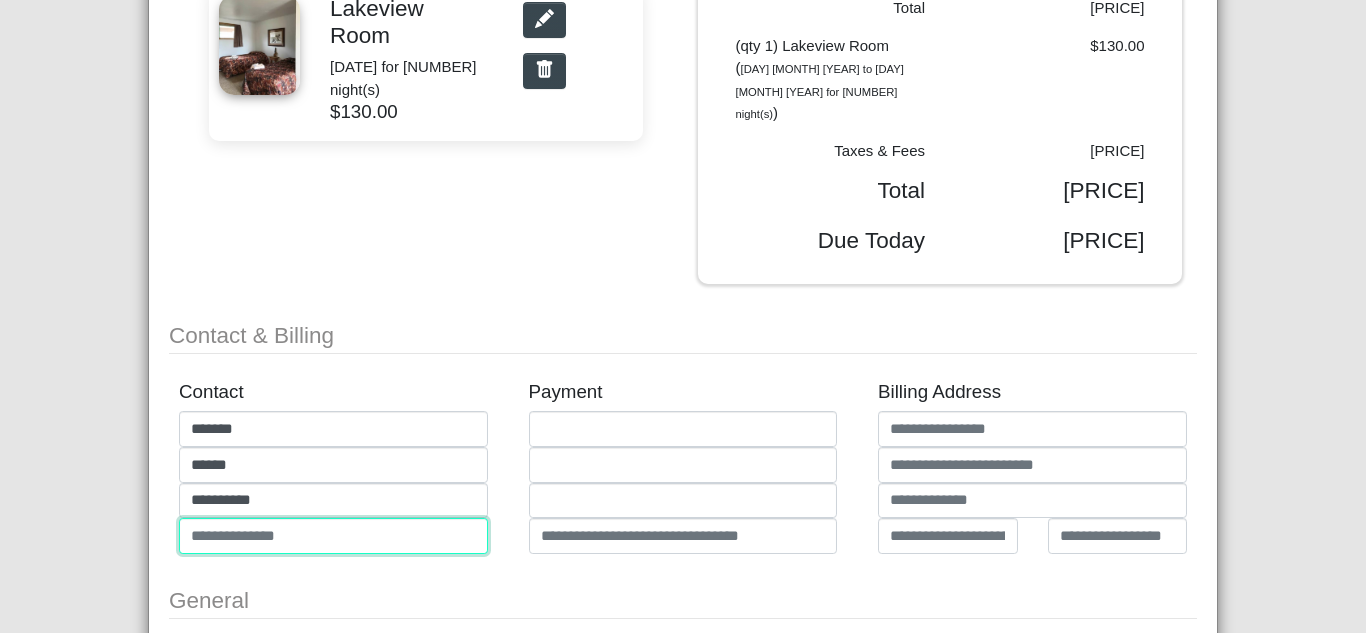 type on "**********" 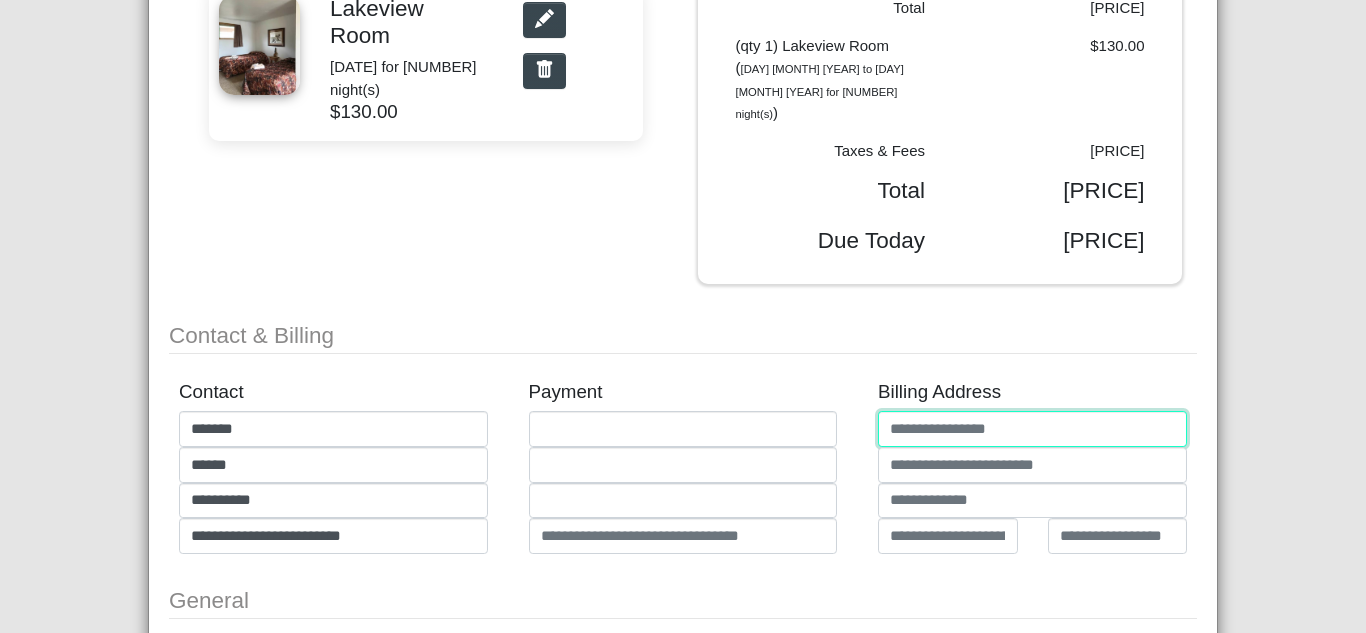 type on "**********" 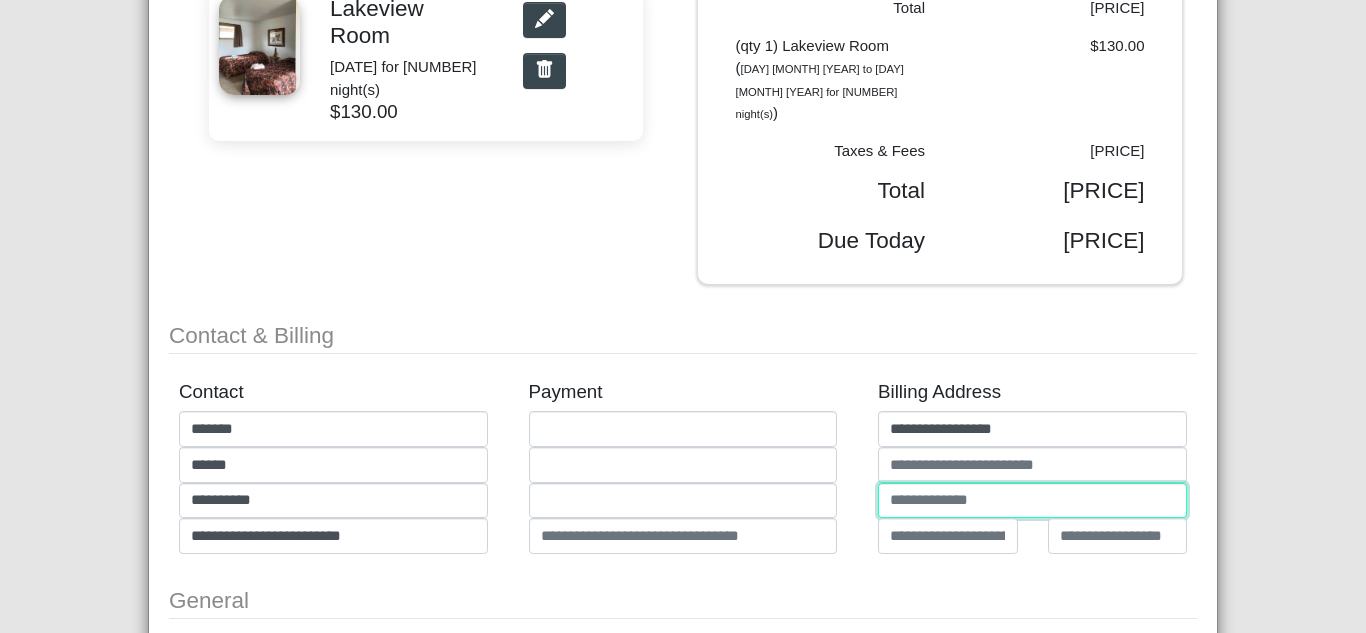 type on "*******" 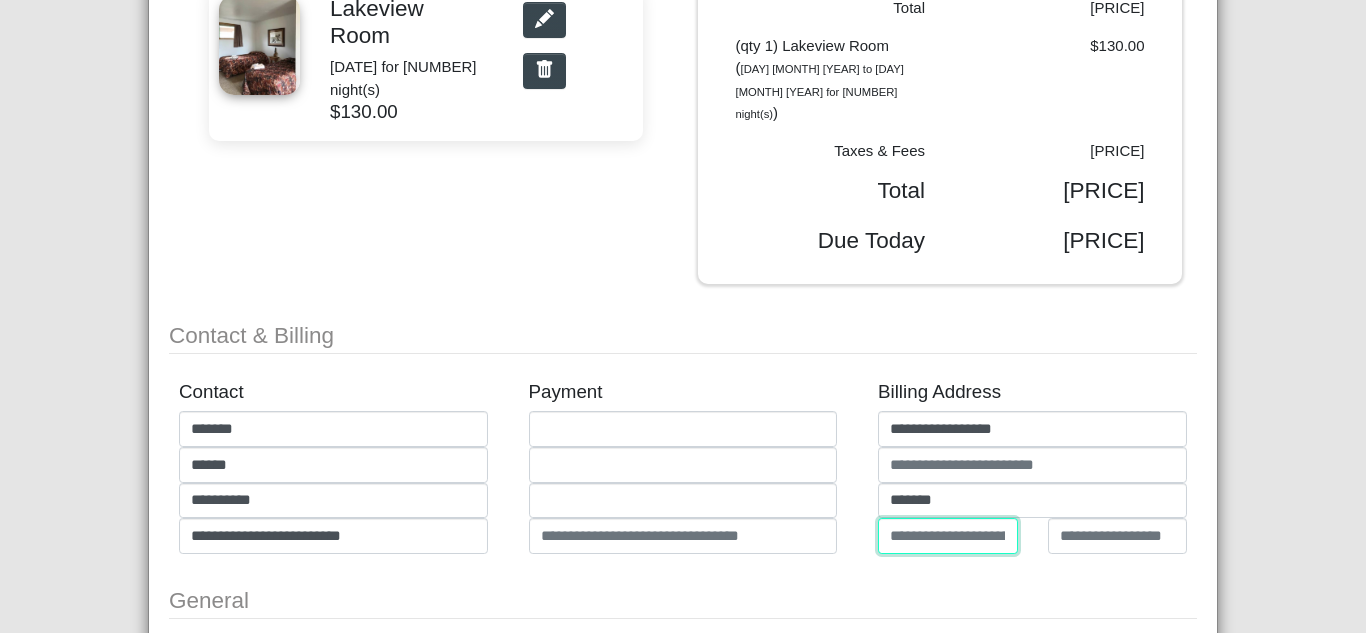 type on "**" 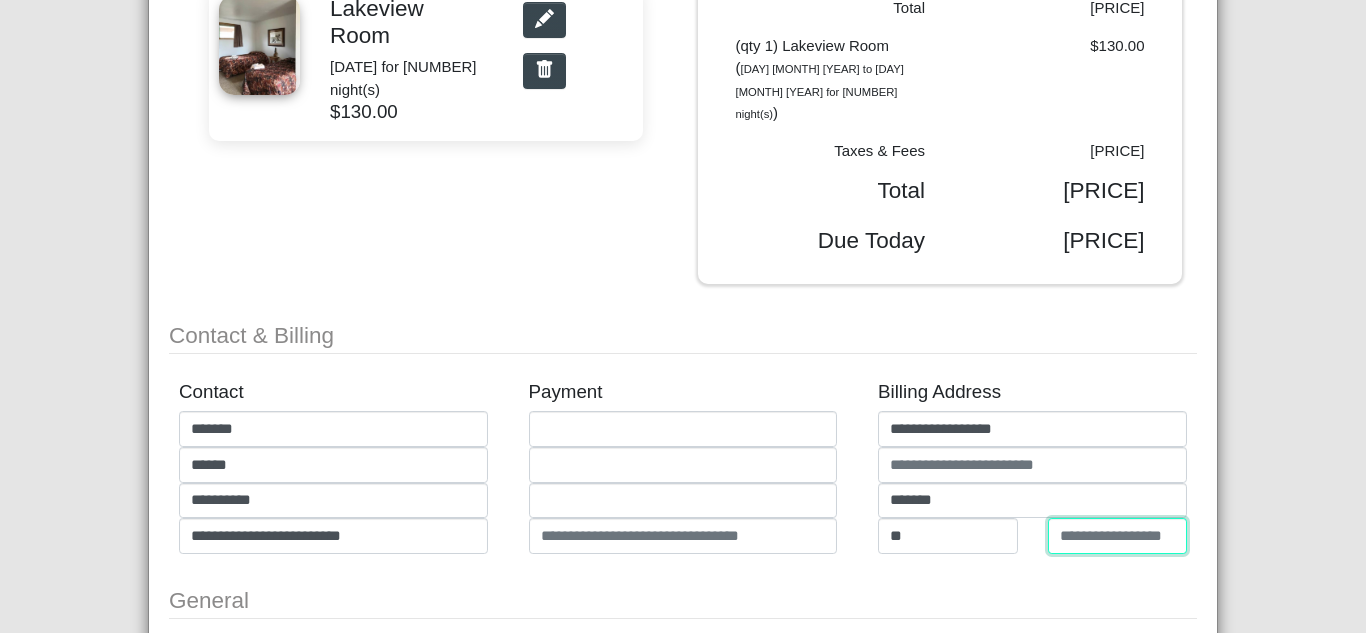 type on "**********" 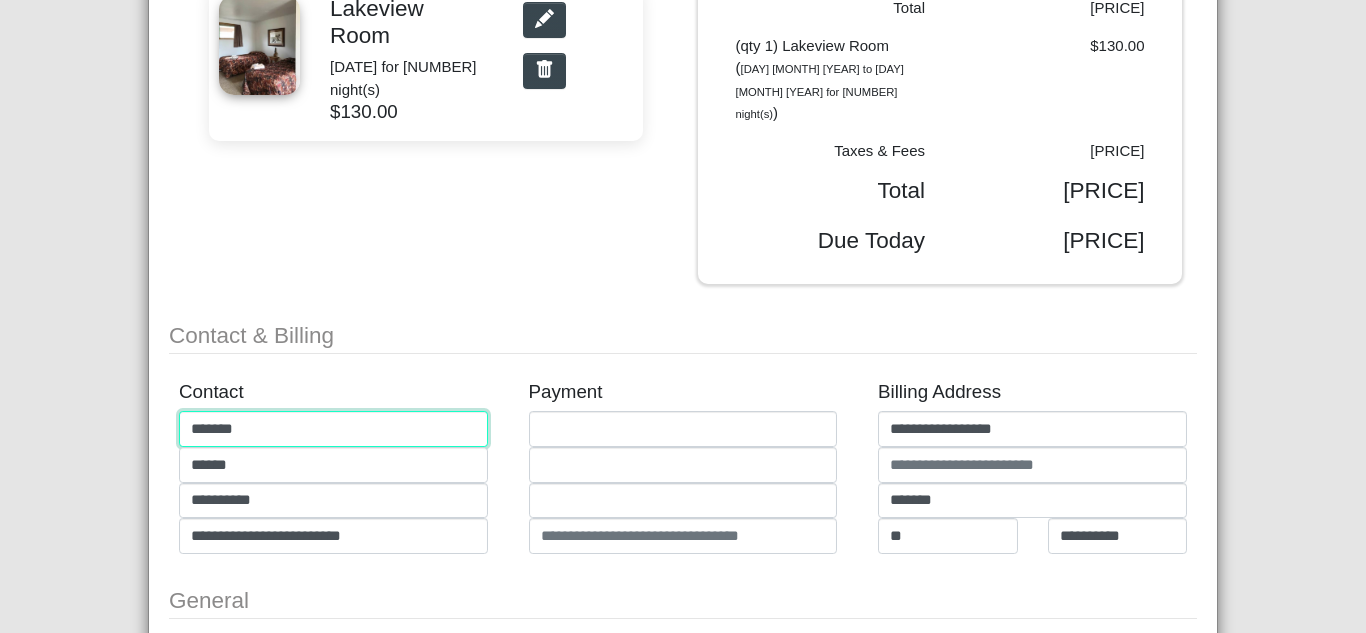type on "**********" 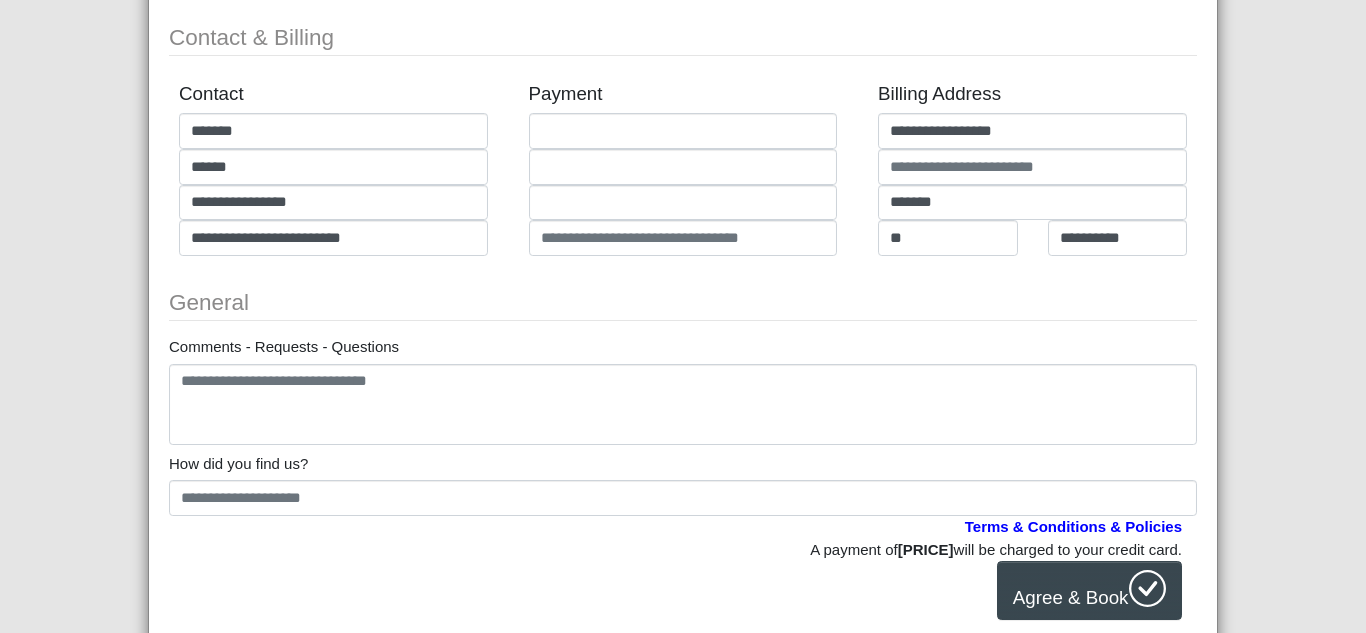 scroll, scrollTop: 638, scrollLeft: 0, axis: vertical 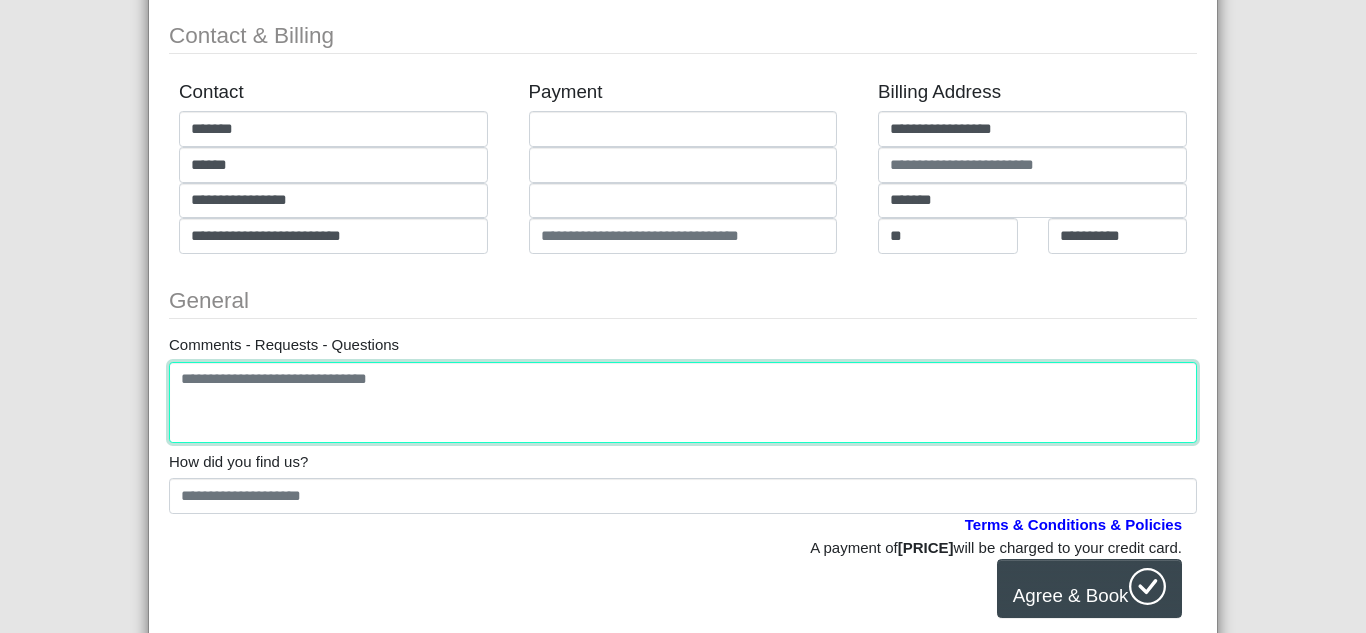 click at bounding box center (683, 402) 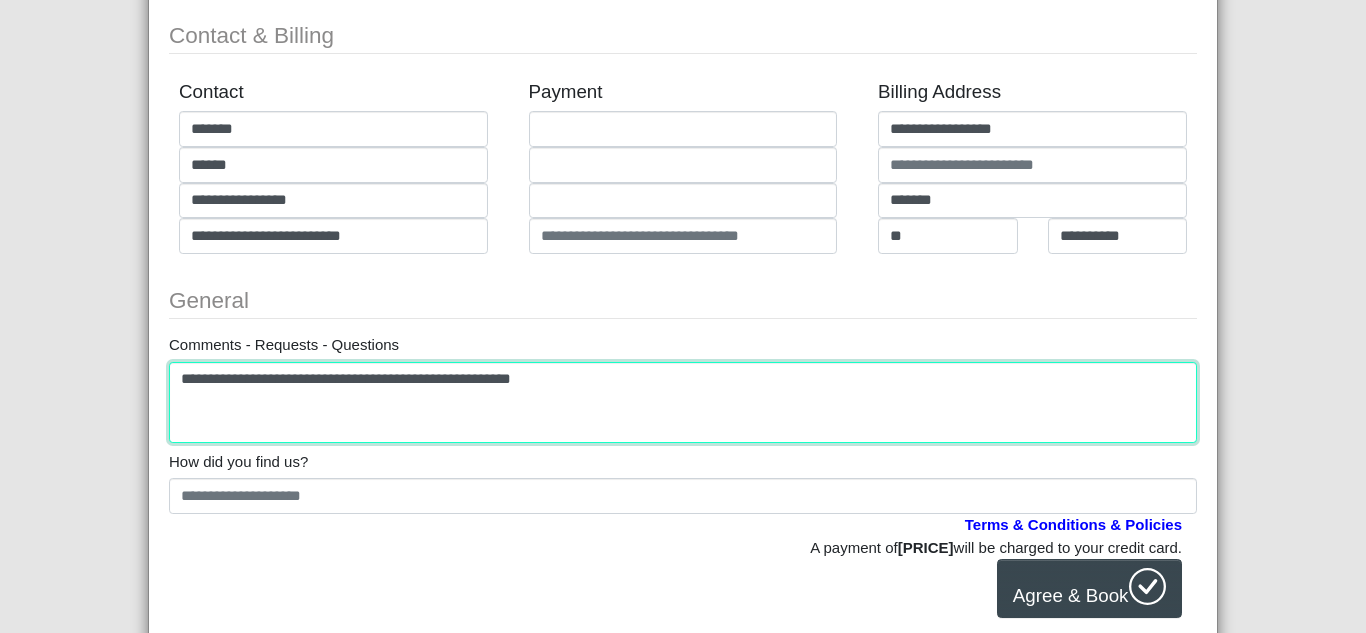 click on "**********" at bounding box center (683, 402) 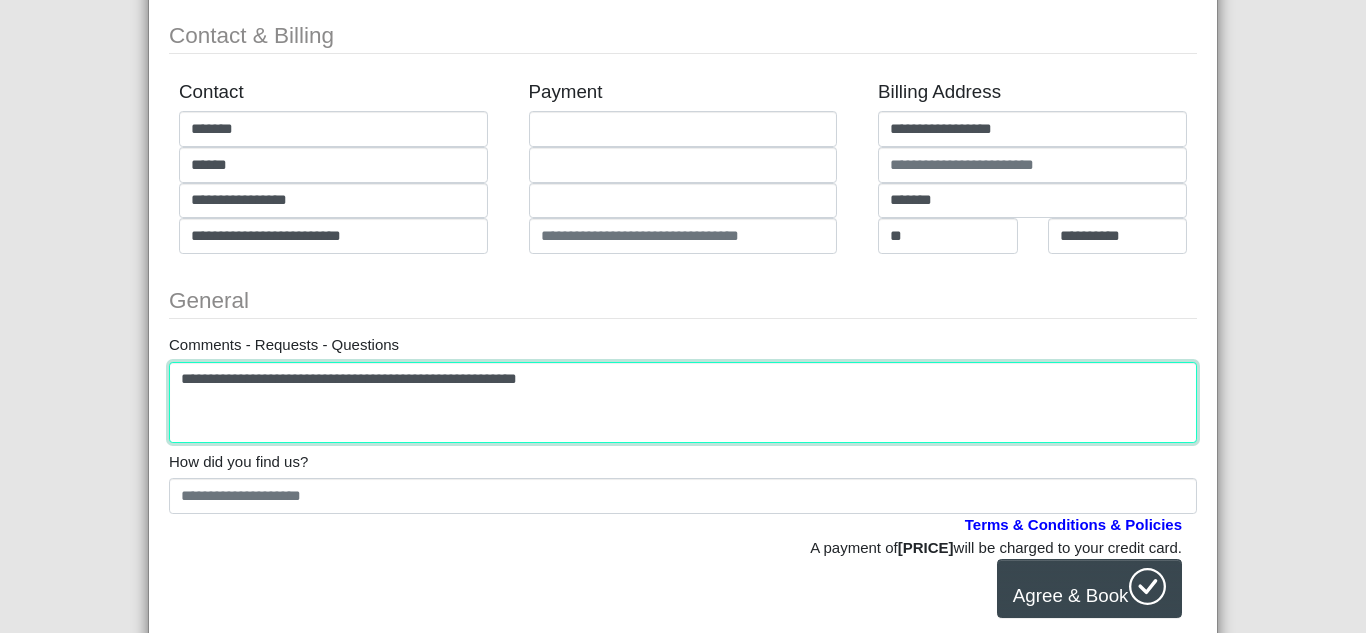 drag, startPoint x: 543, startPoint y: 363, endPoint x: 562, endPoint y: 357, distance: 19.924858 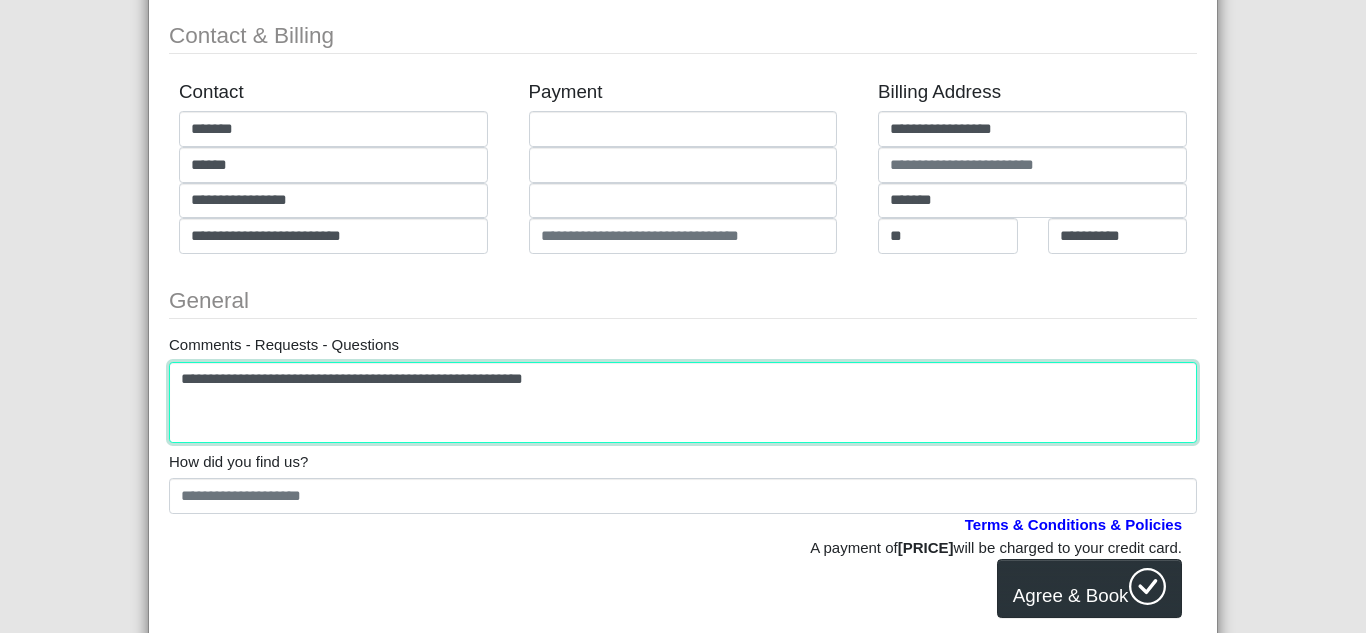 type on "**********" 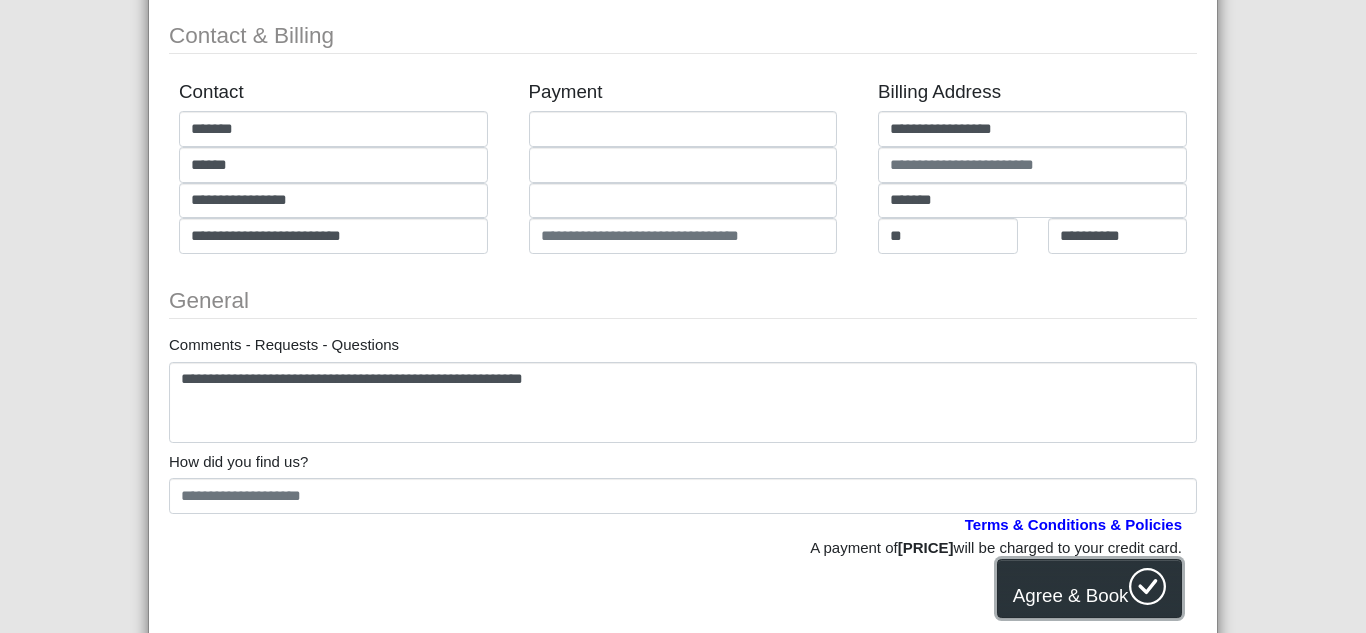 click on "Agree & Book" at bounding box center (1071, 594) 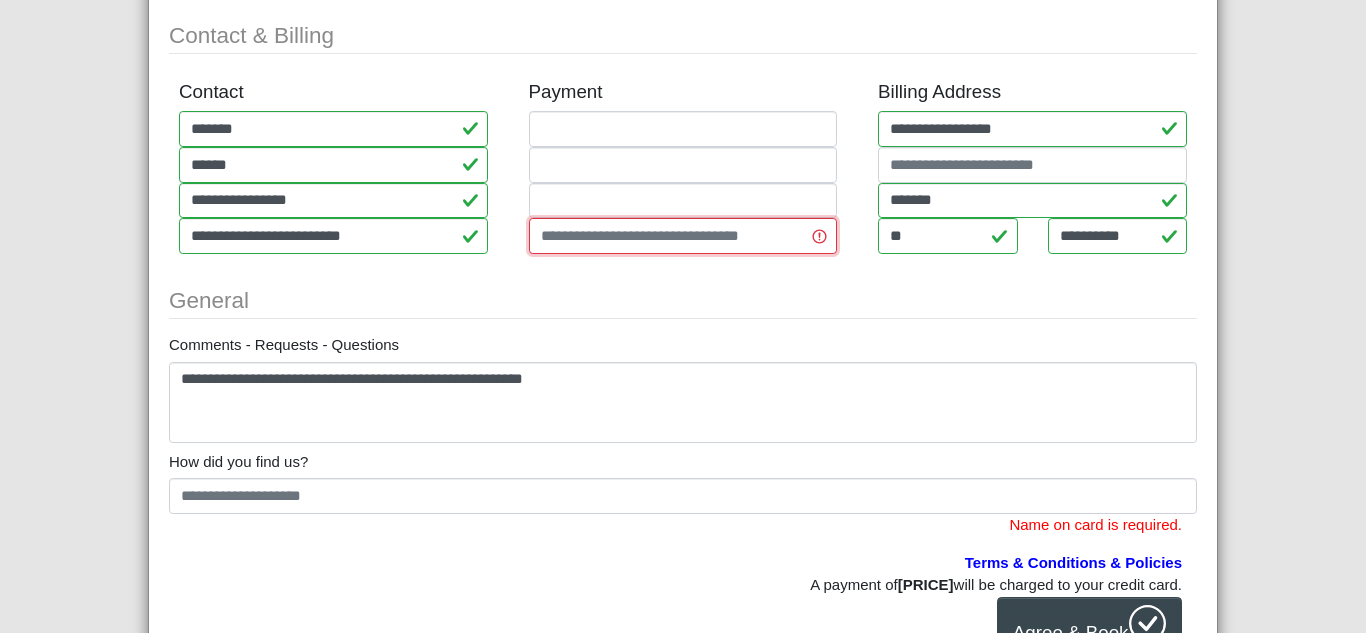 click at bounding box center (683, 236) 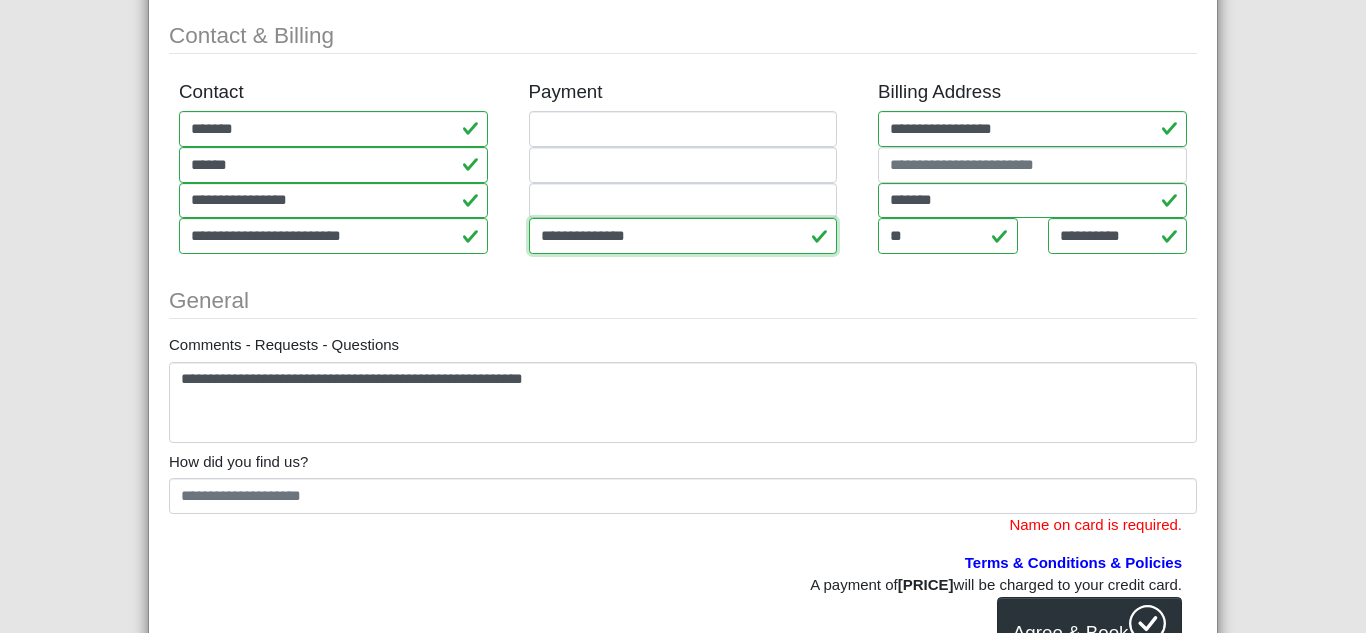 type on "**********" 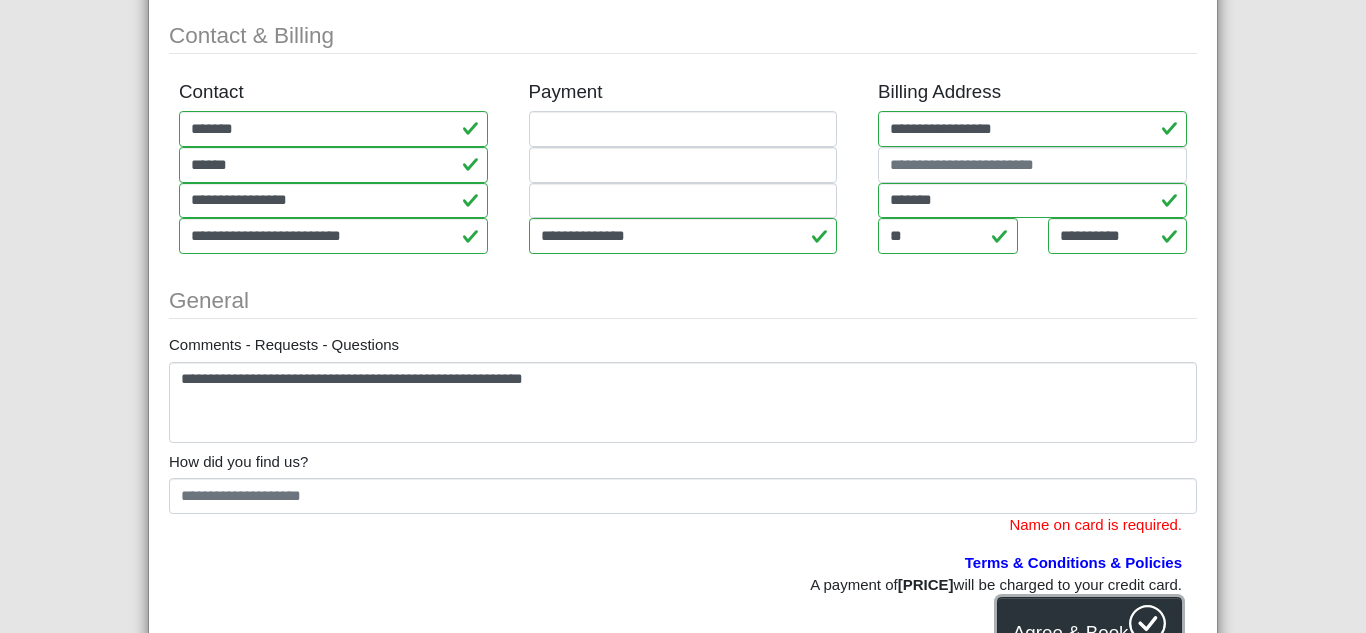click on "Agree & Book" at bounding box center (1089, 626) 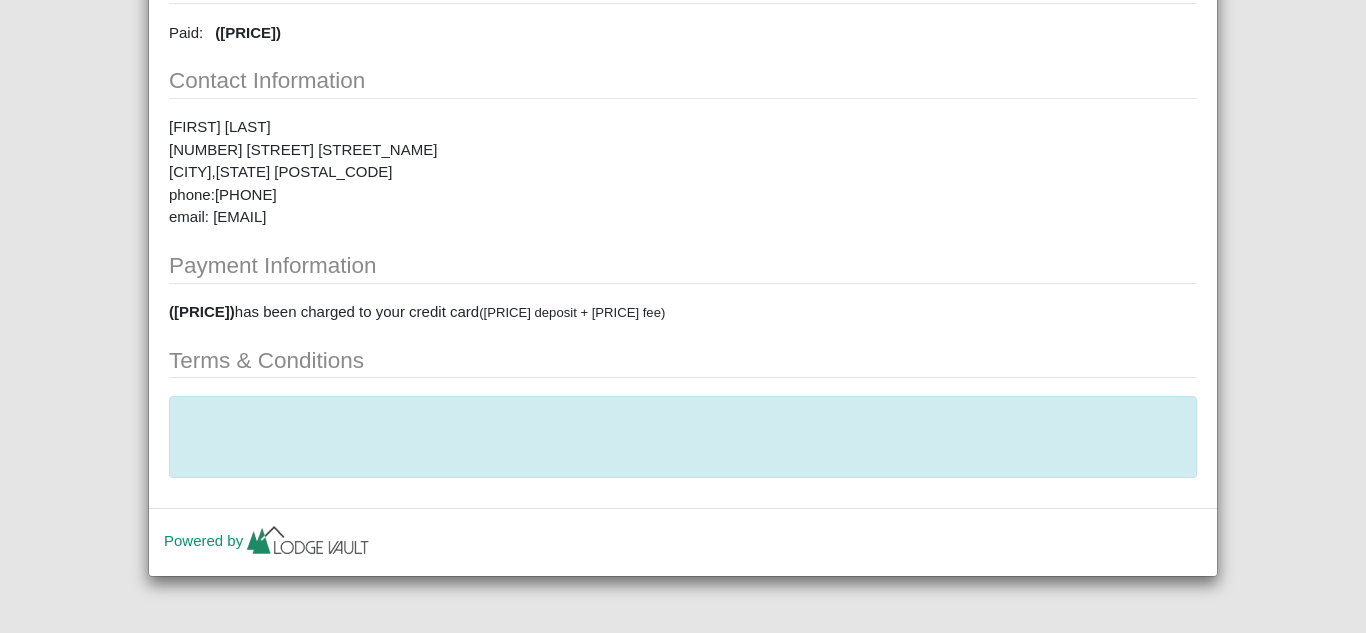 scroll, scrollTop: 0, scrollLeft: 0, axis: both 